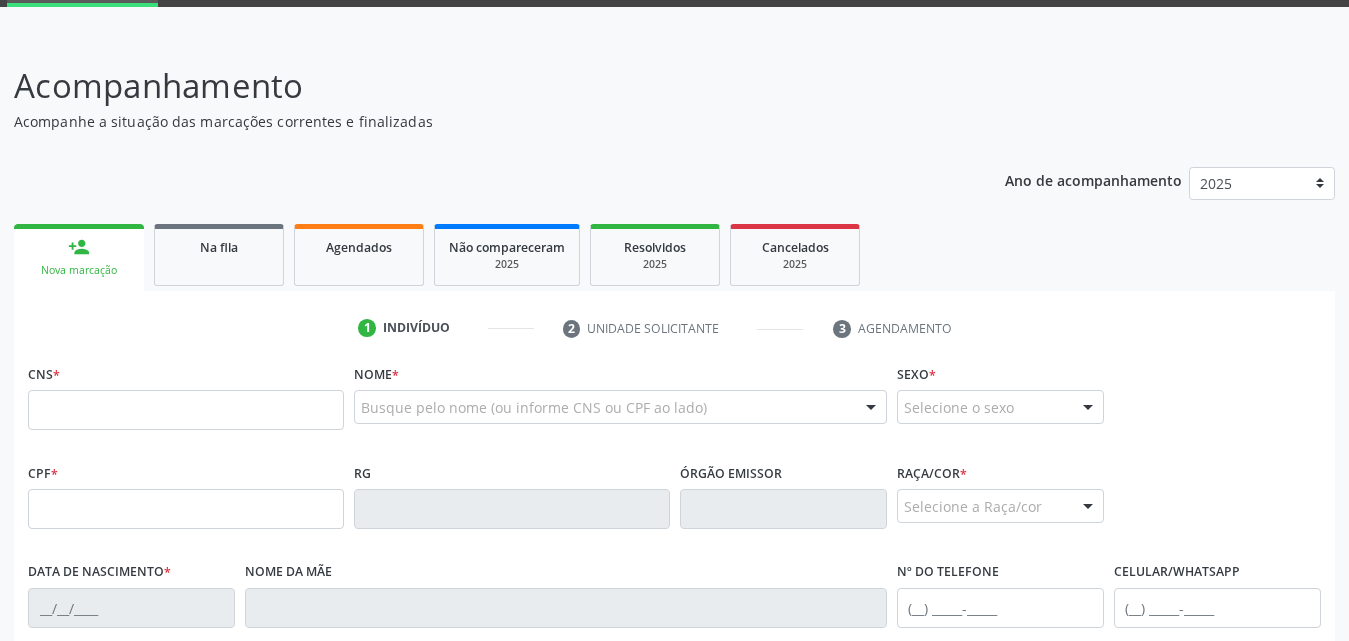 scroll, scrollTop: 200, scrollLeft: 0, axis: vertical 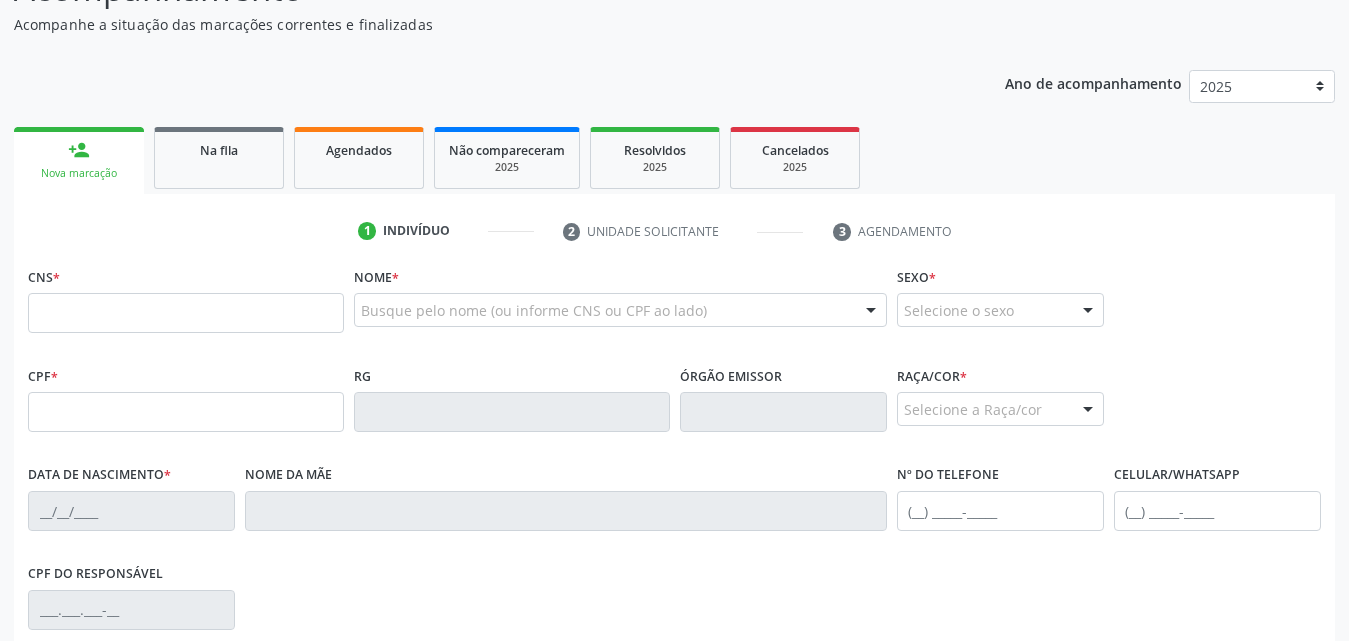 click on "Nova marcação" at bounding box center [79, 173] 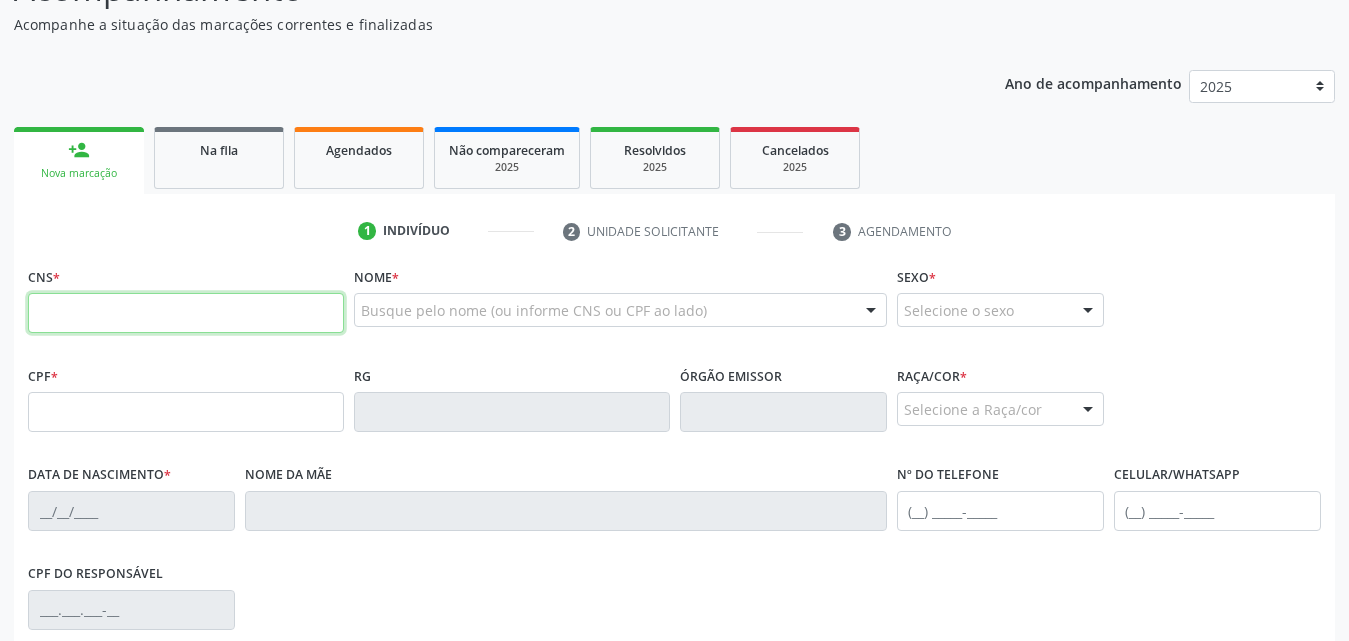 drag, startPoint x: 158, startPoint y: 306, endPoint x: 236, endPoint y: 307, distance: 78.00641 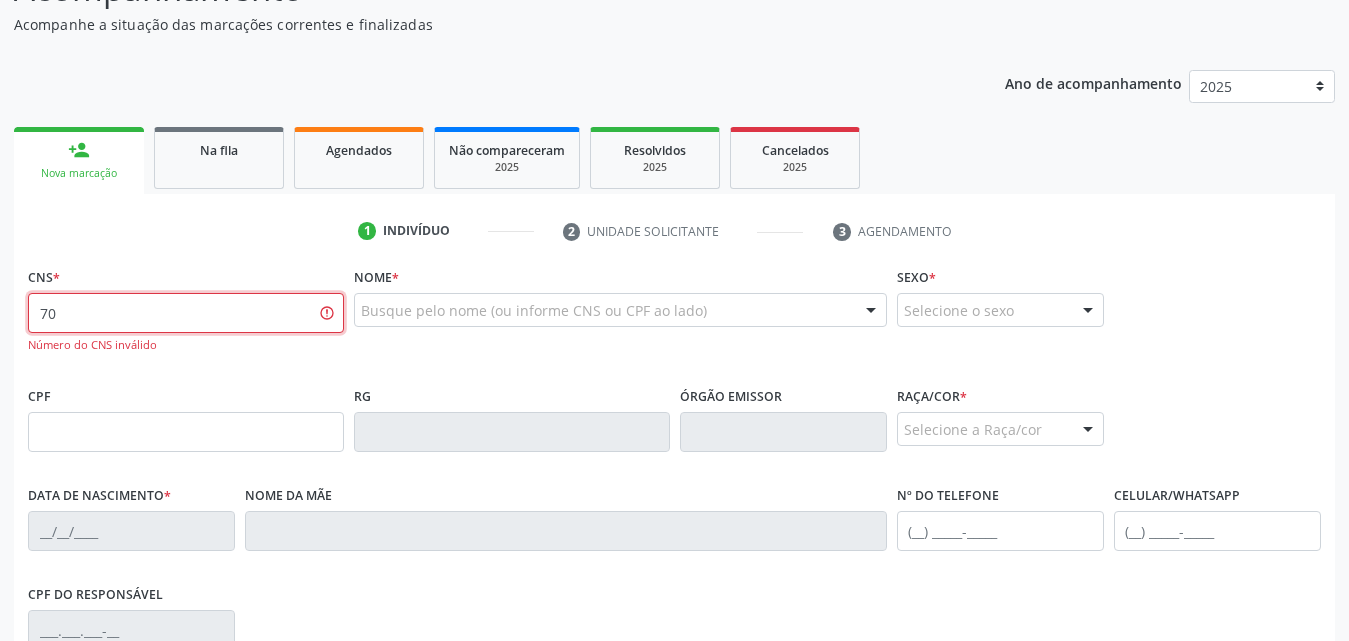 type on "7" 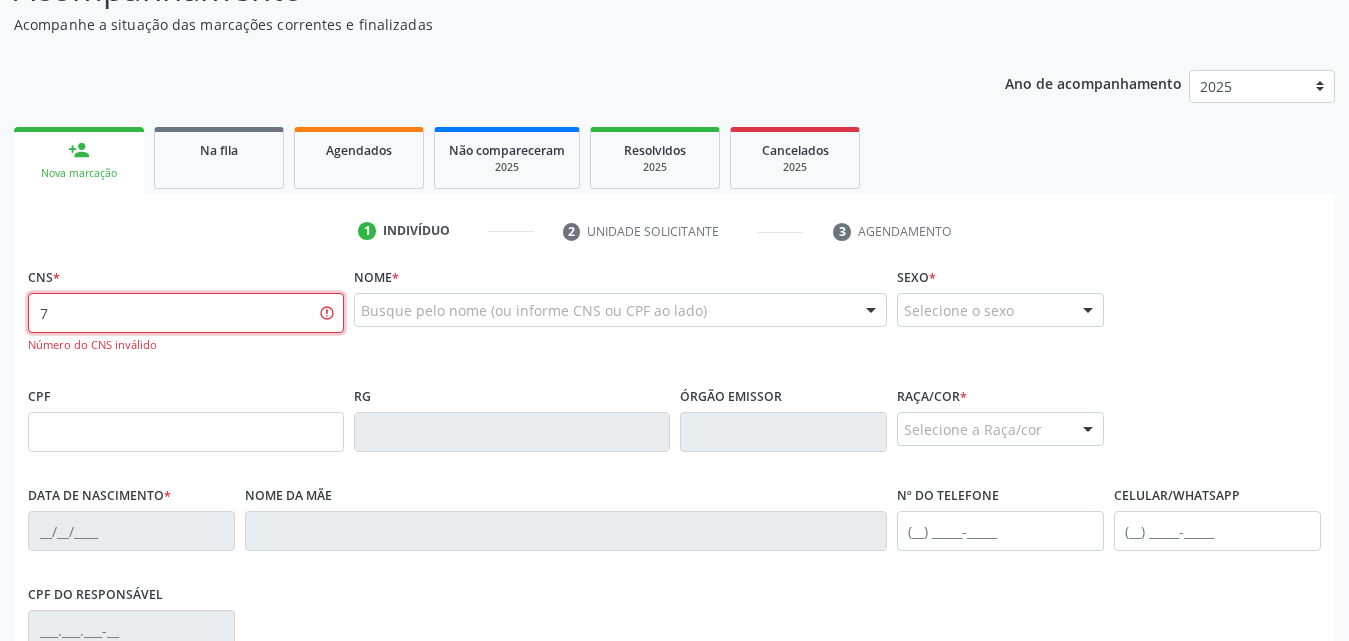 type 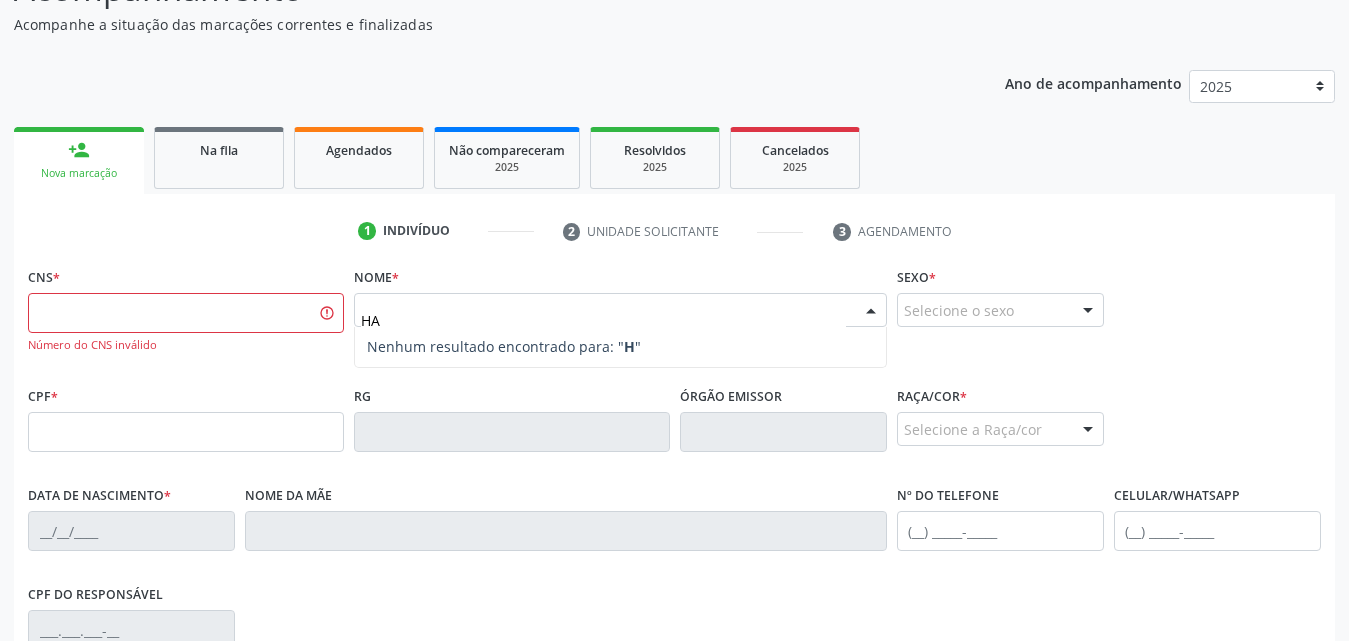 type on "H" 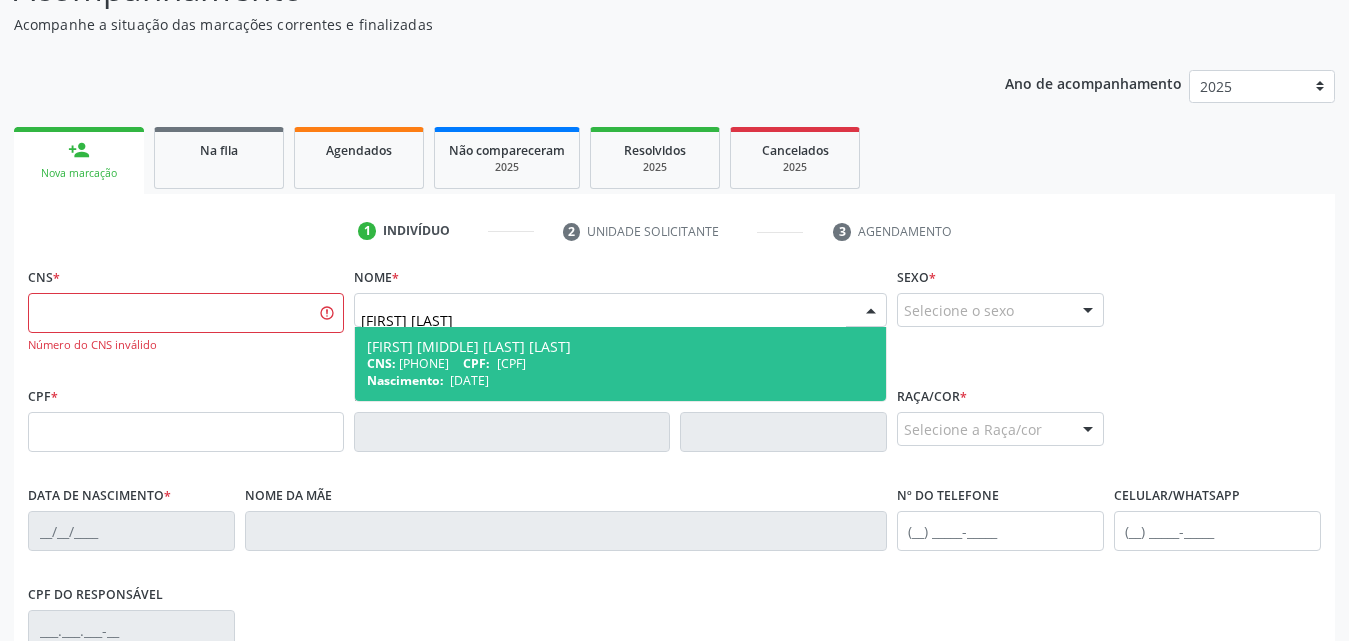type on "janaina m" 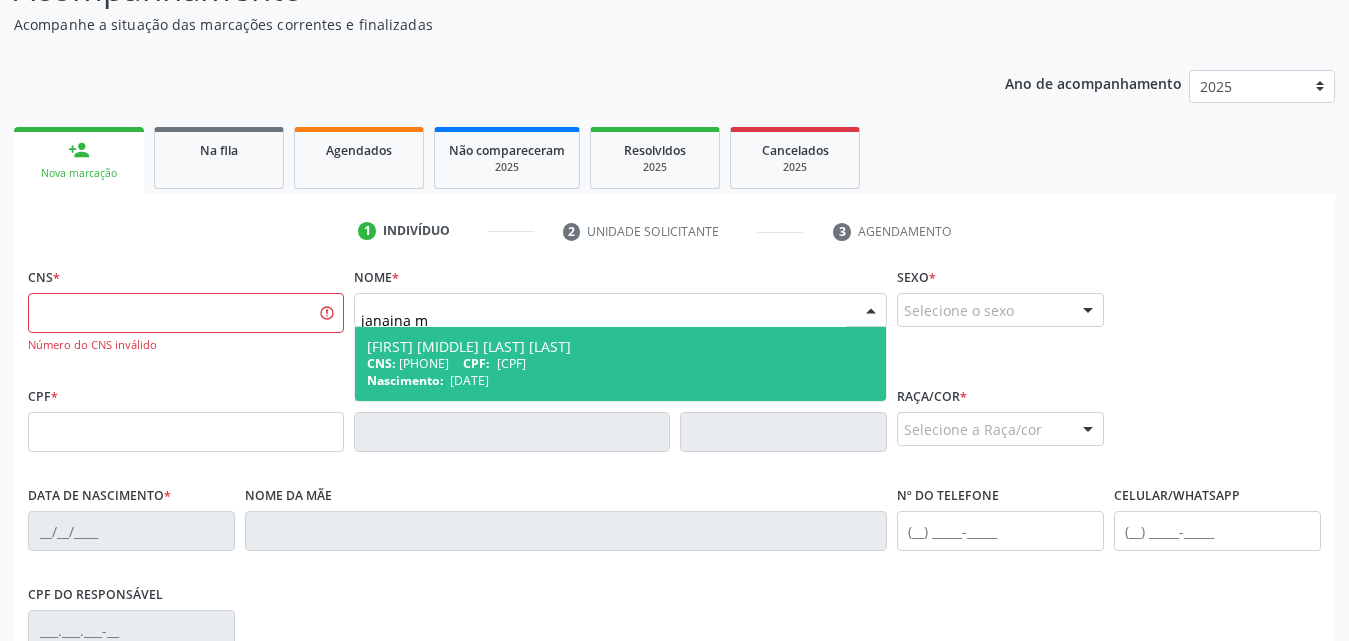 click on "[FIRST] [MIDDLE] [LAST] [LAST]" at bounding box center [620, 347] 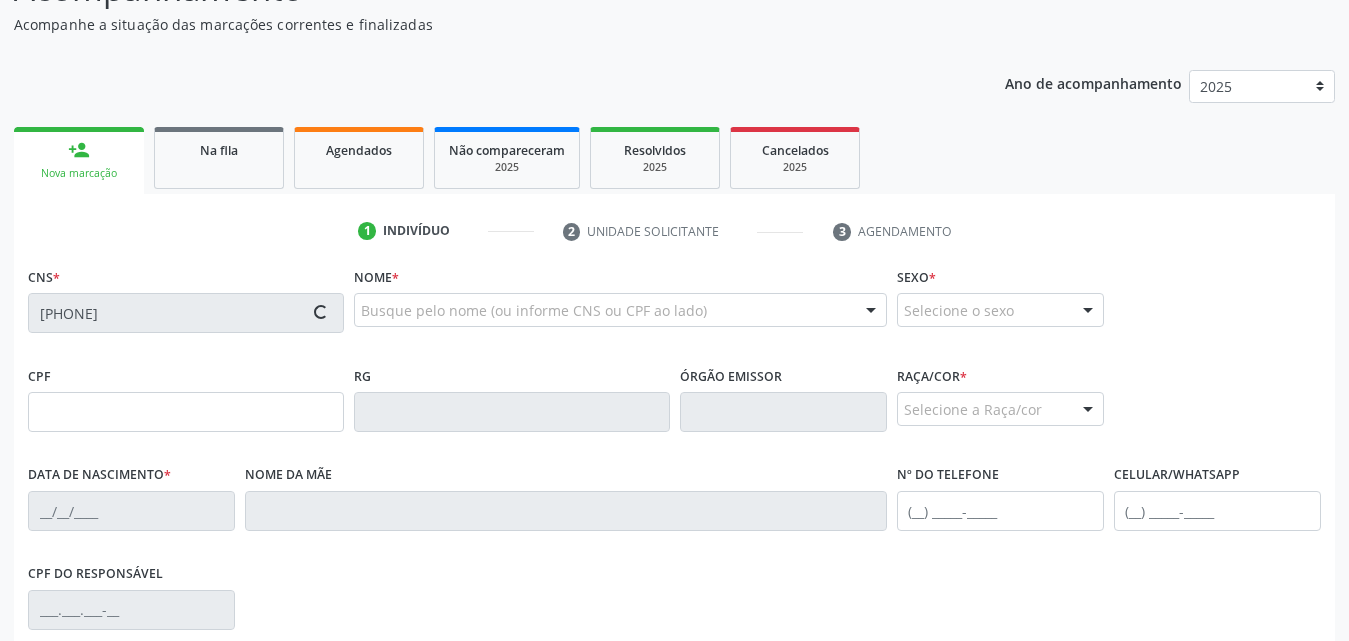 type on "[CPF]" 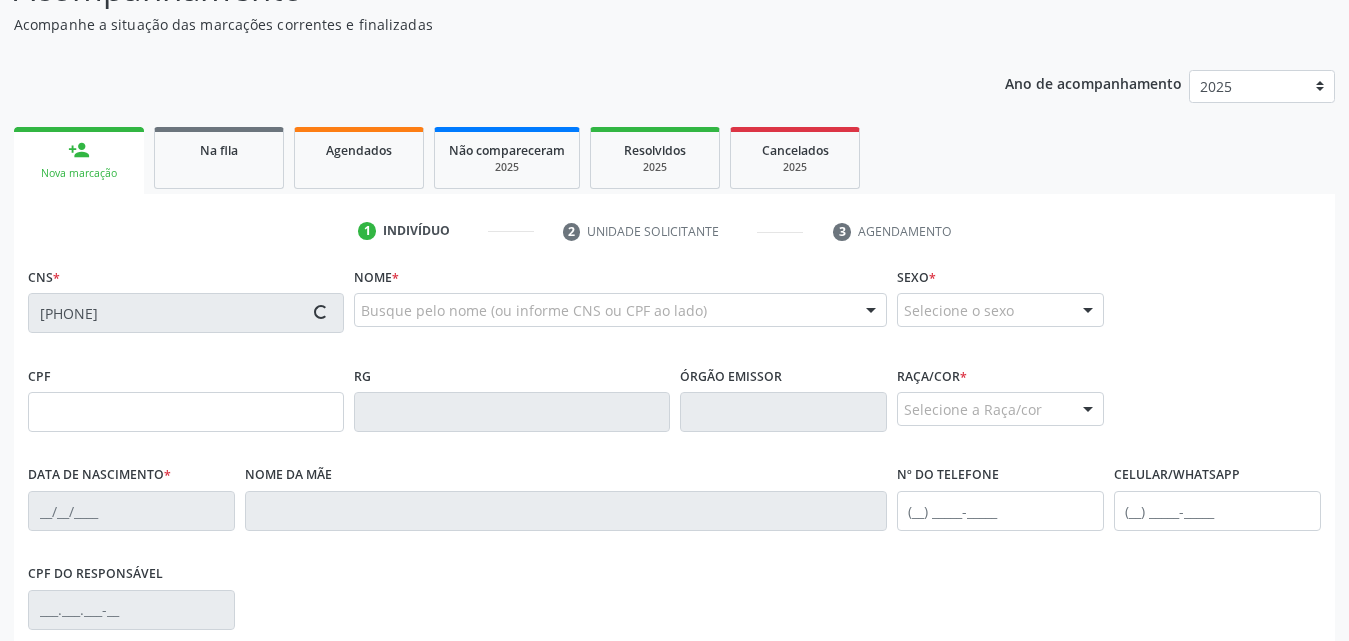 type on "[DATE]" 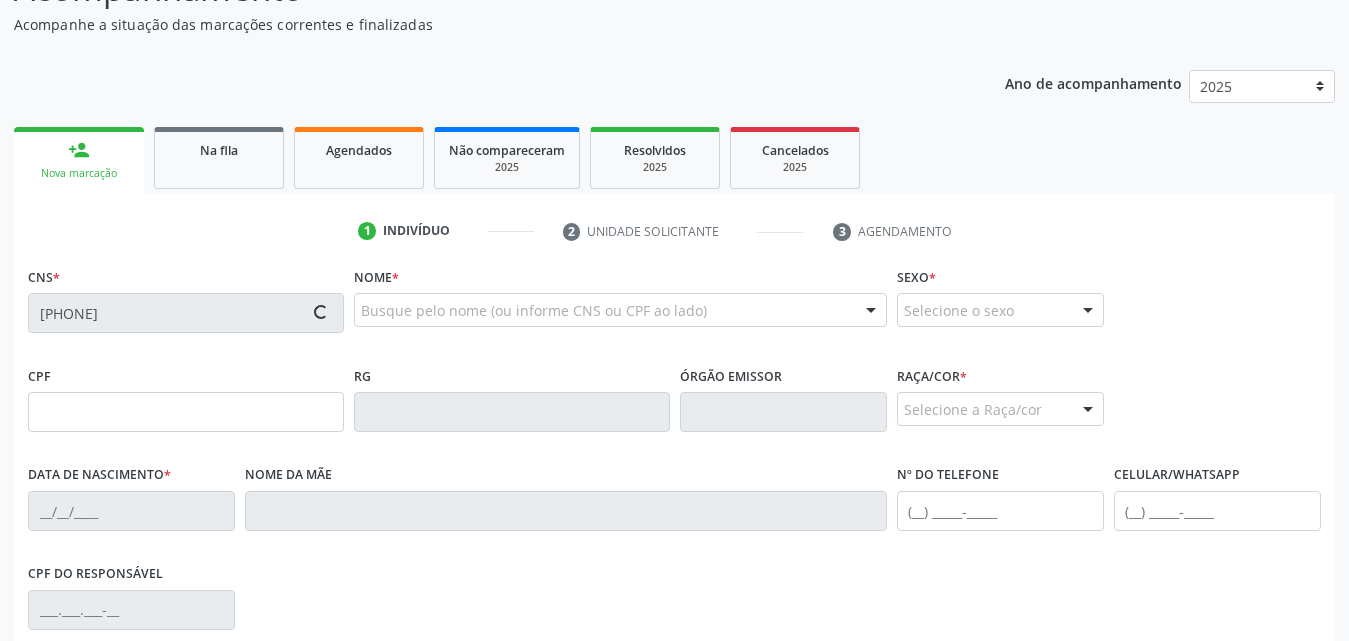 type on "[FIRST] [MIDDLE] [LAST] [LAST]" 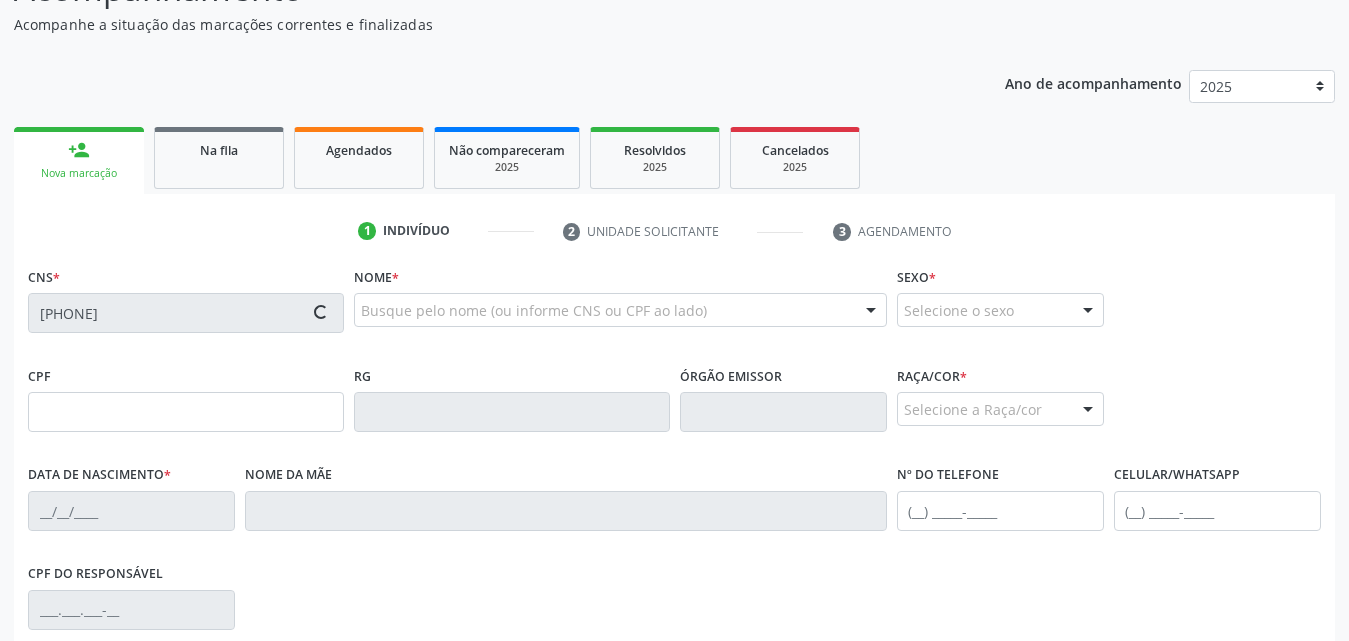 type on "[PHONE]" 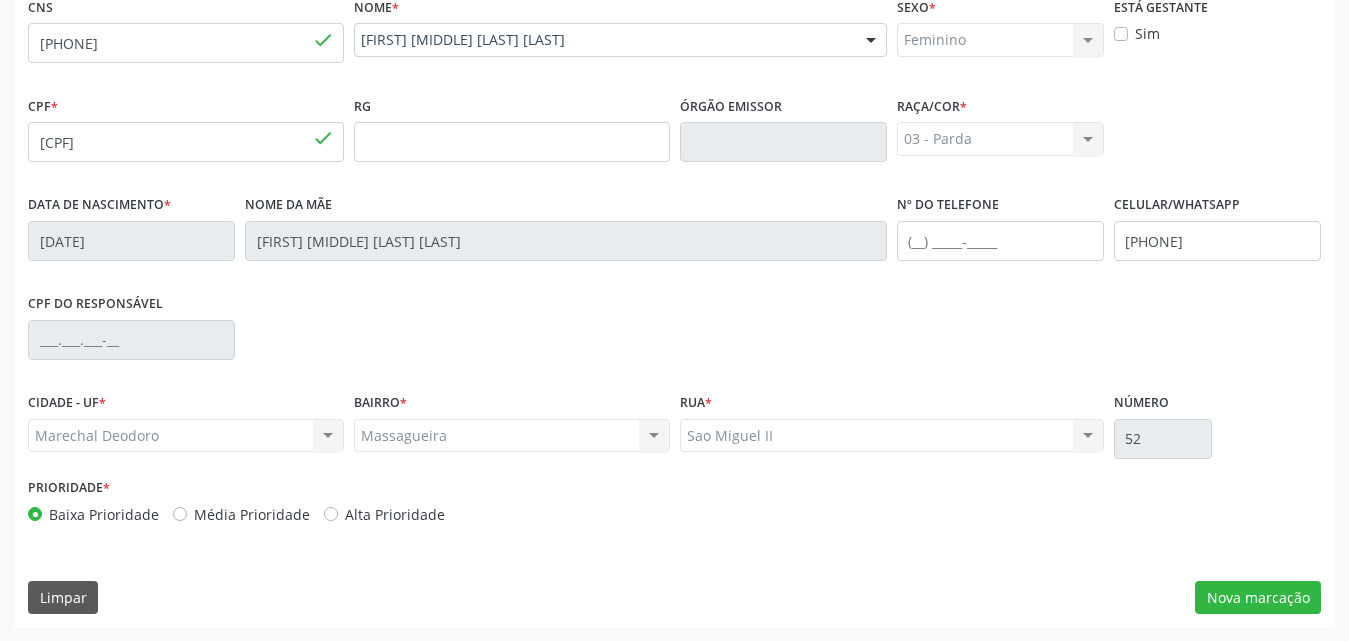 scroll, scrollTop: 471, scrollLeft: 0, axis: vertical 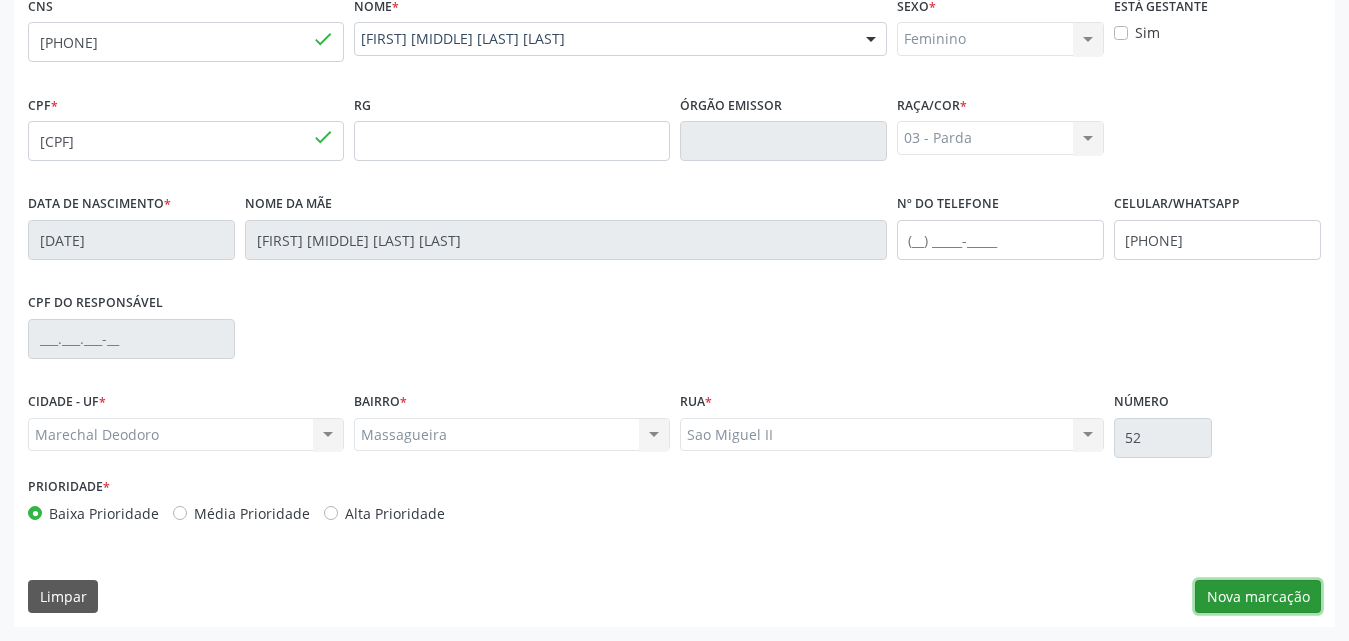 click on "Nova marcação" at bounding box center [1258, 597] 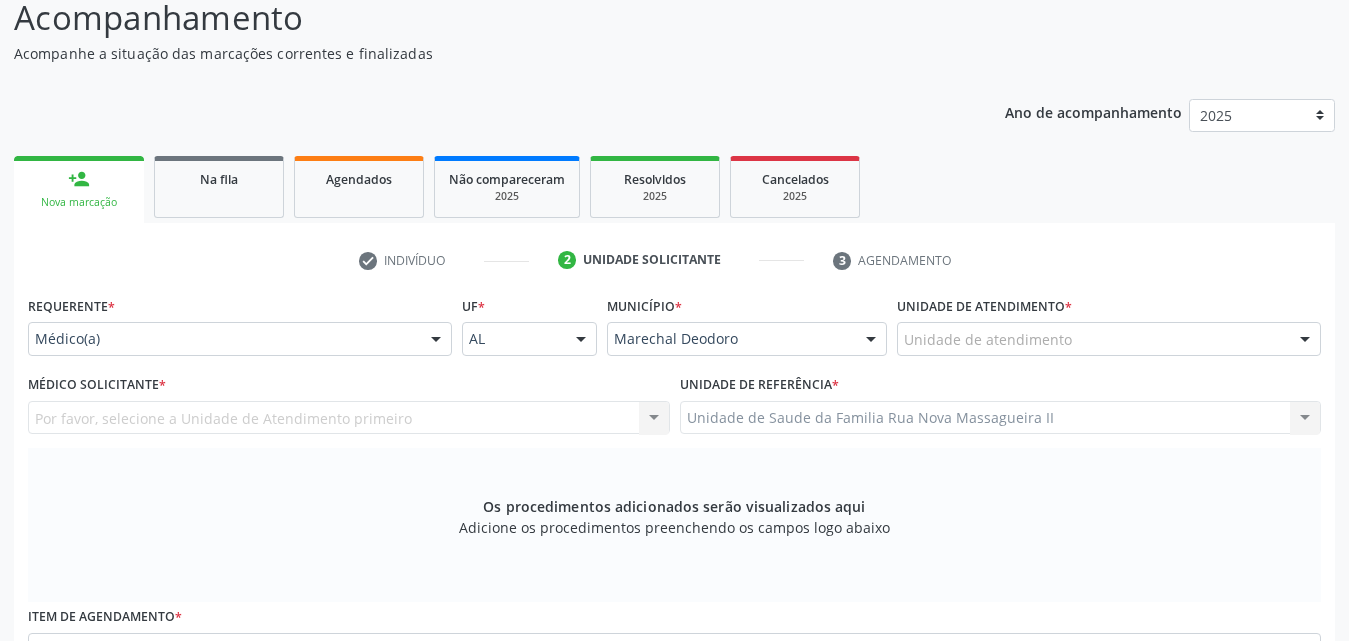 scroll, scrollTop: 271, scrollLeft: 0, axis: vertical 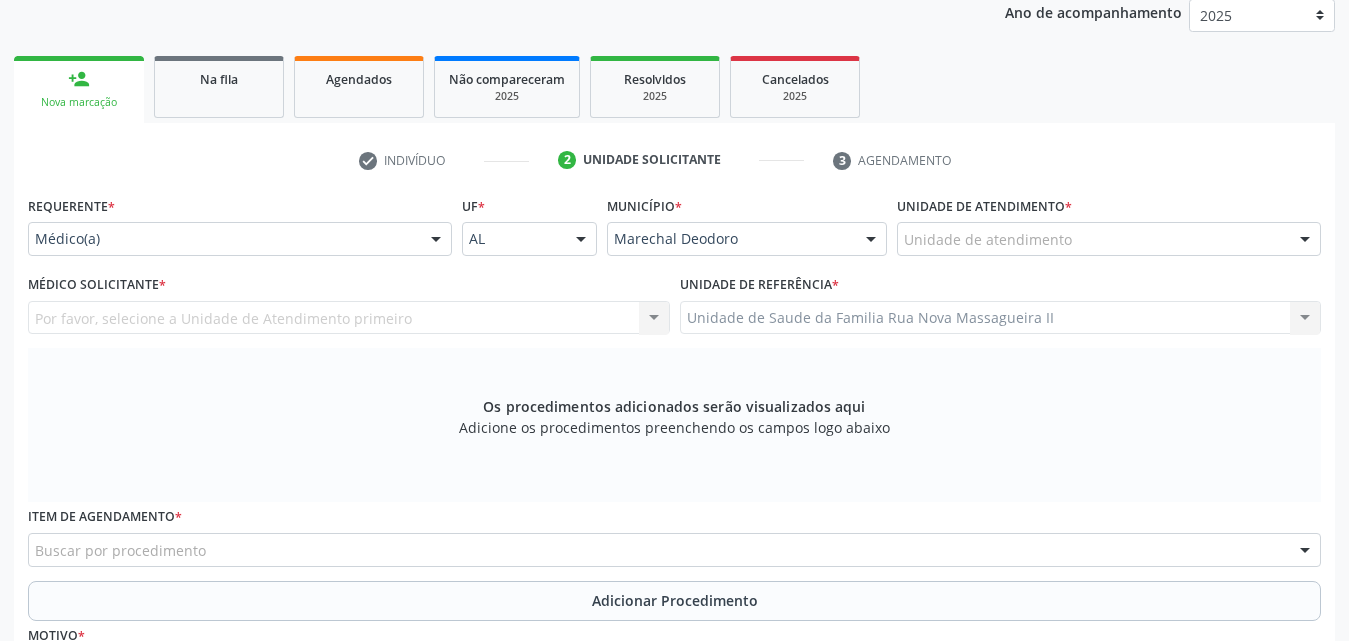 click on "Unidade de atendimento" at bounding box center (1109, 239) 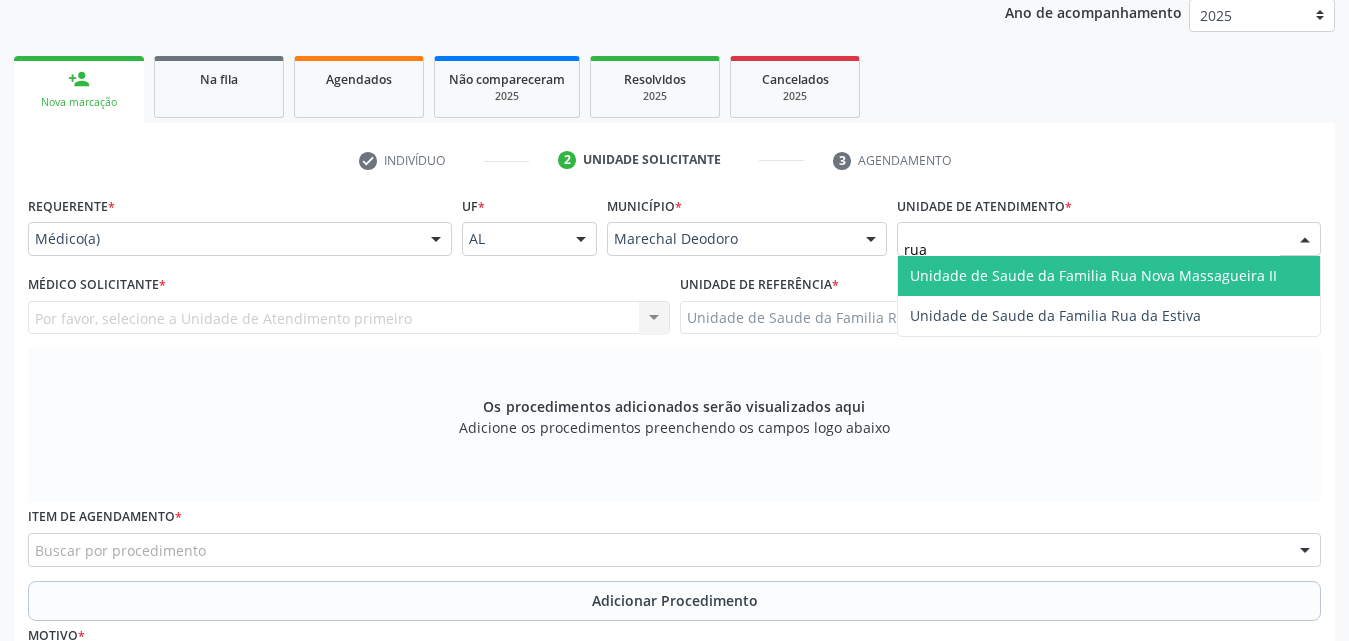type on "rua n" 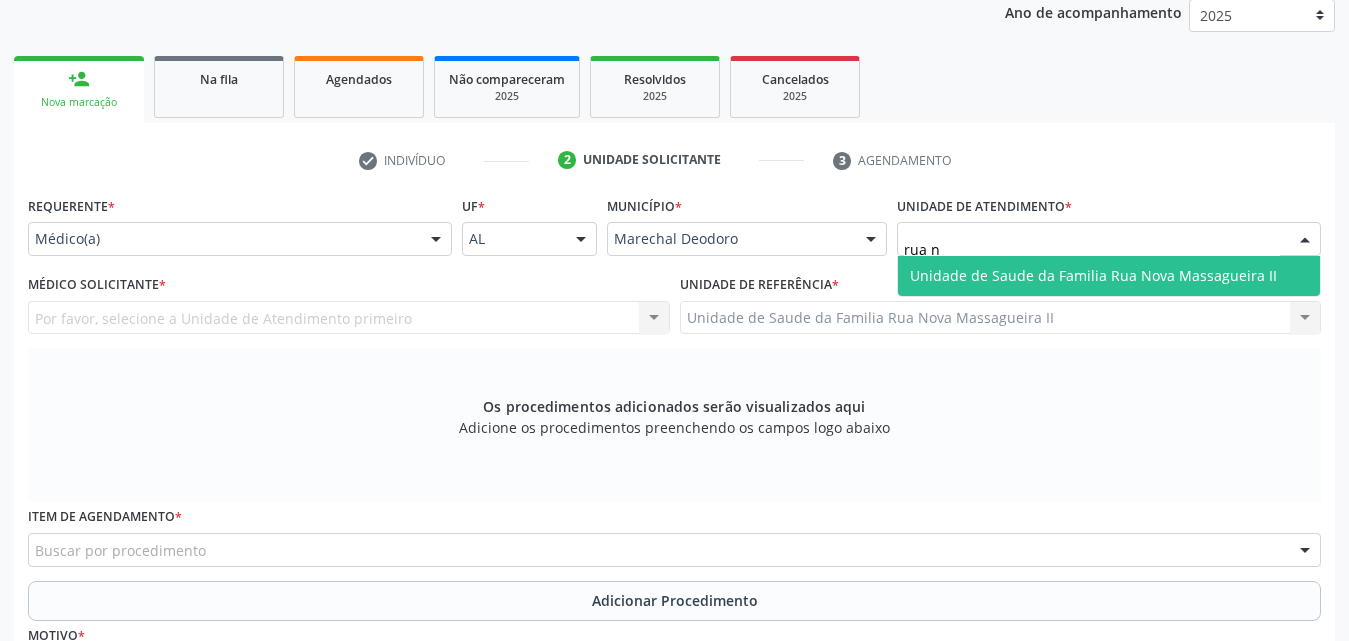 click on "Unidade de Saude da Familia Rua Nova Massagueira II" at bounding box center (1109, 276) 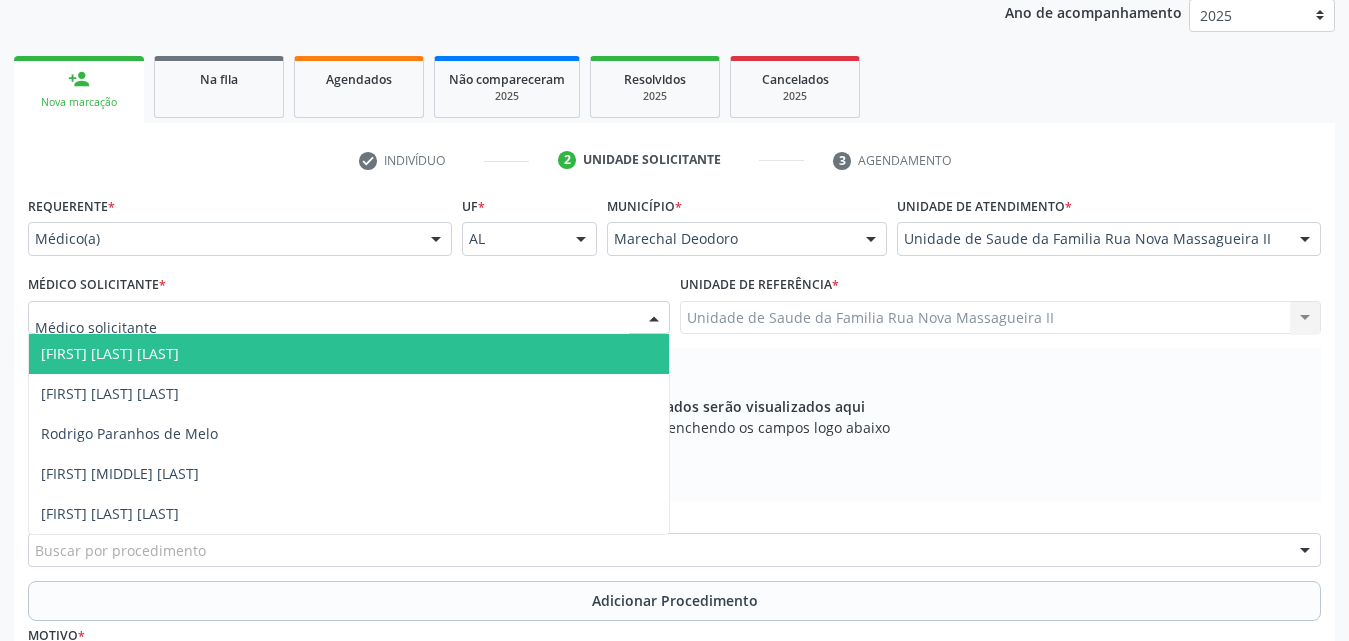 click at bounding box center [349, 318] 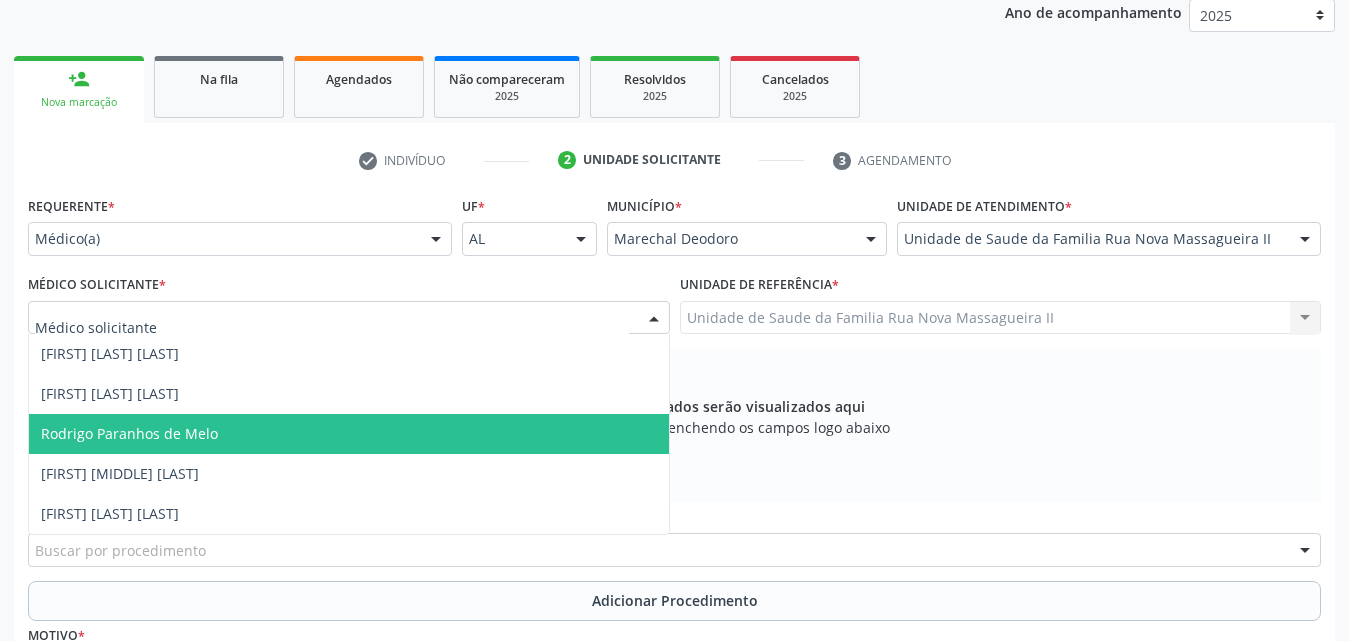 click on "Rodrigo Paranhos de Melo" at bounding box center [129, 433] 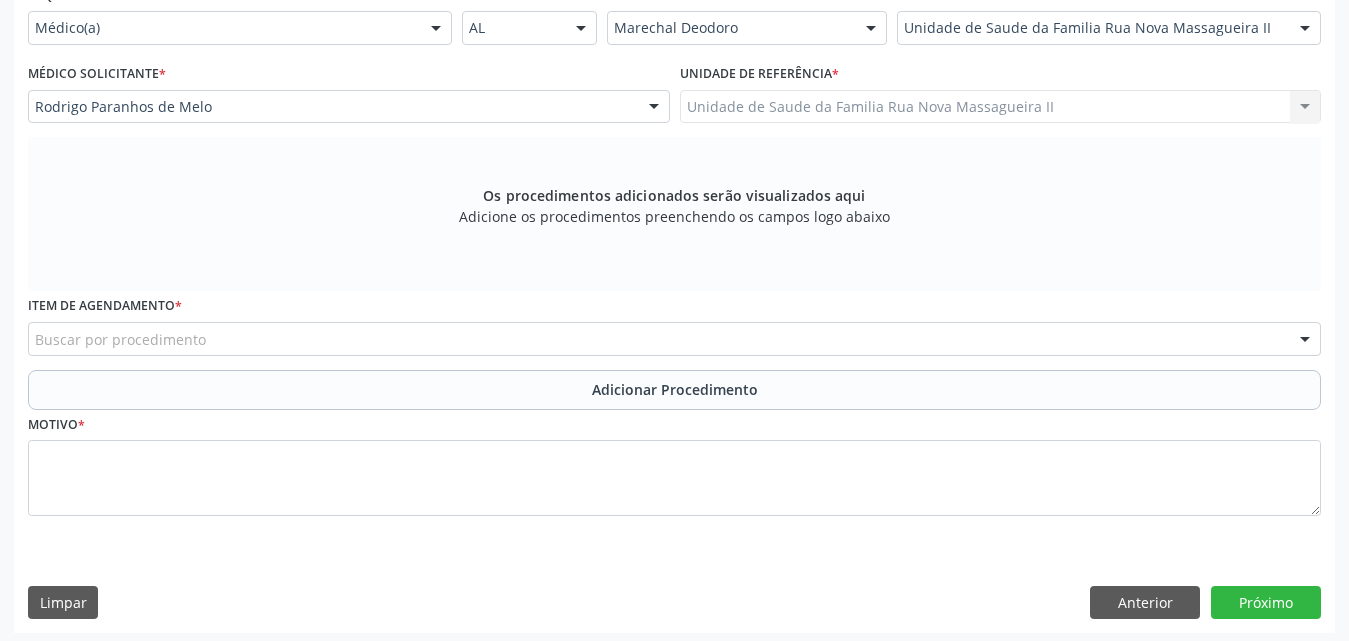 scroll, scrollTop: 488, scrollLeft: 0, axis: vertical 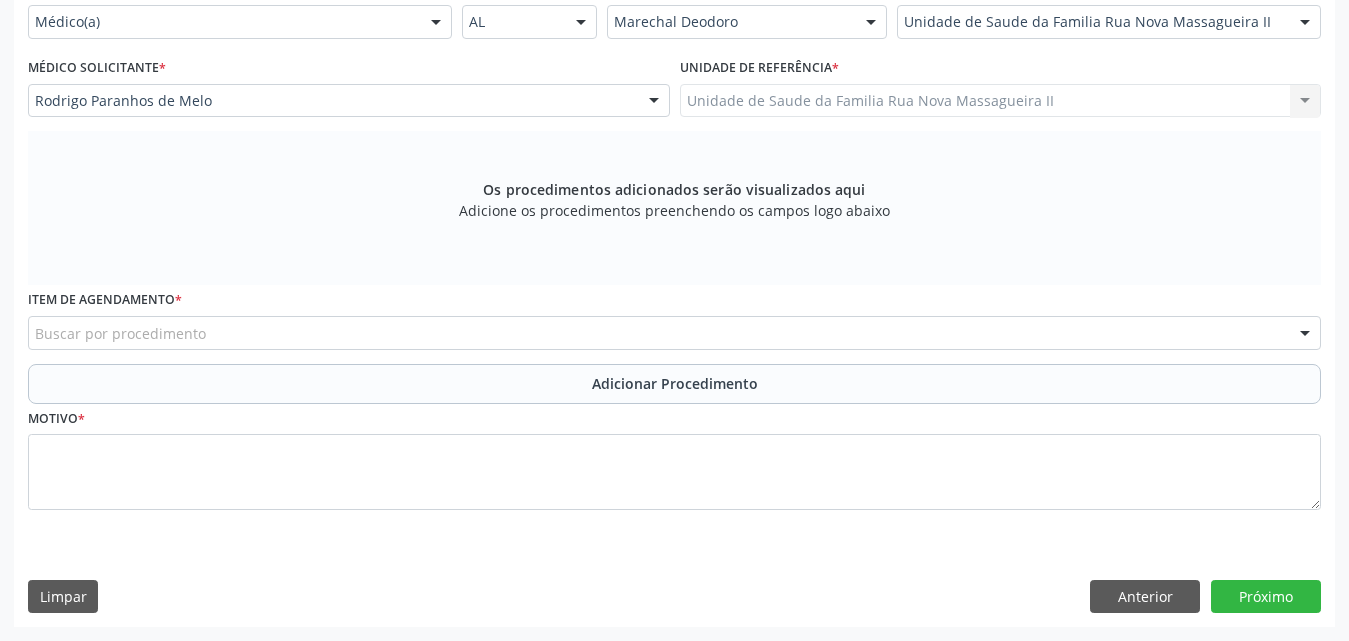 click on "Buscar por procedimento" at bounding box center [674, 333] 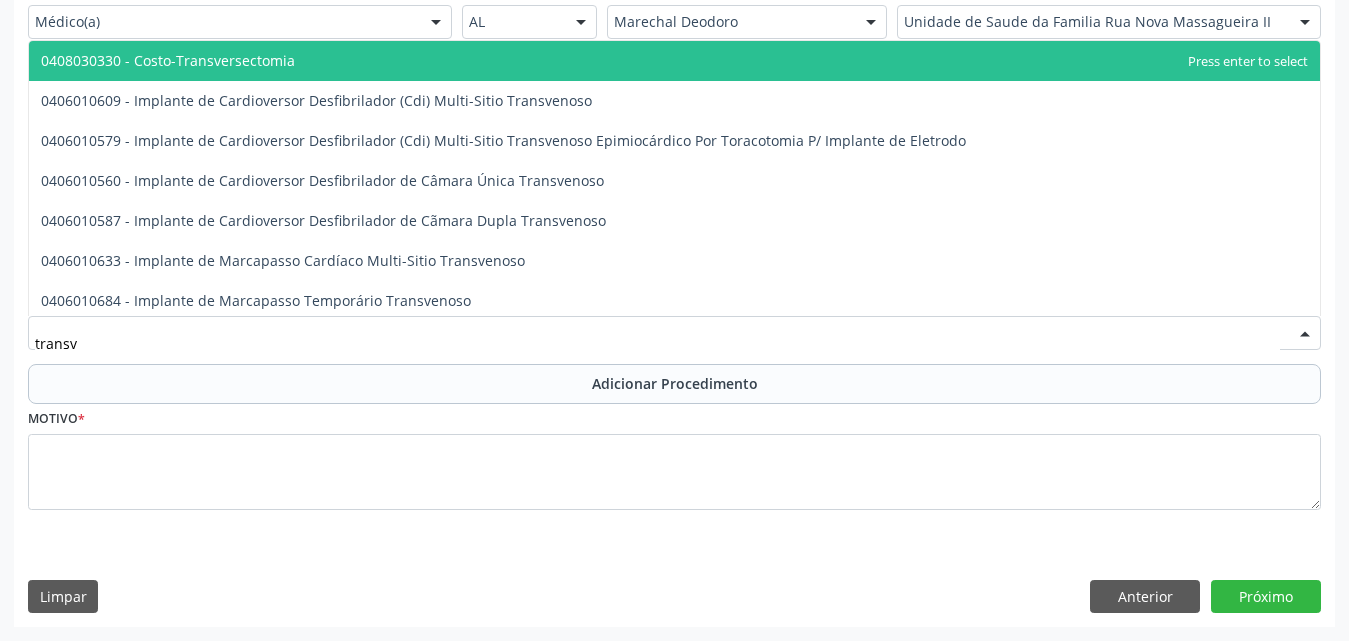 type on "transva" 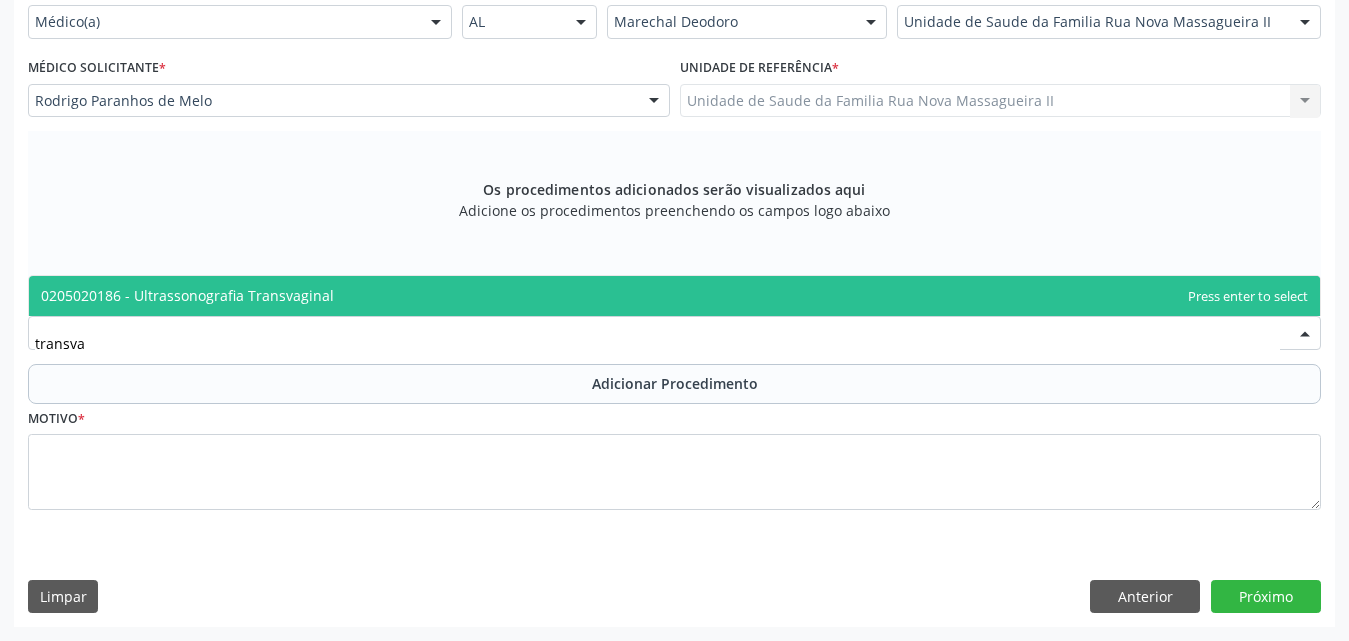 click on "0205020186 - Ultrassonografia Transvaginal" at bounding box center (674, 296) 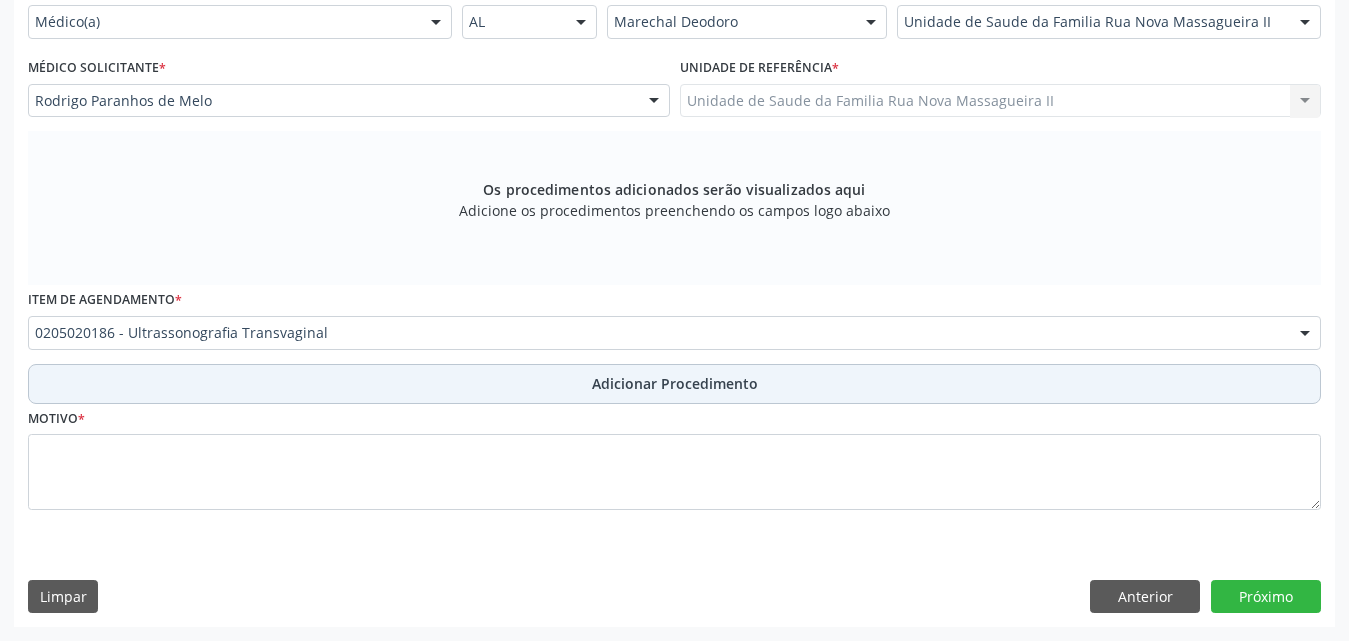 click on "Adicionar Procedimento" at bounding box center [675, 383] 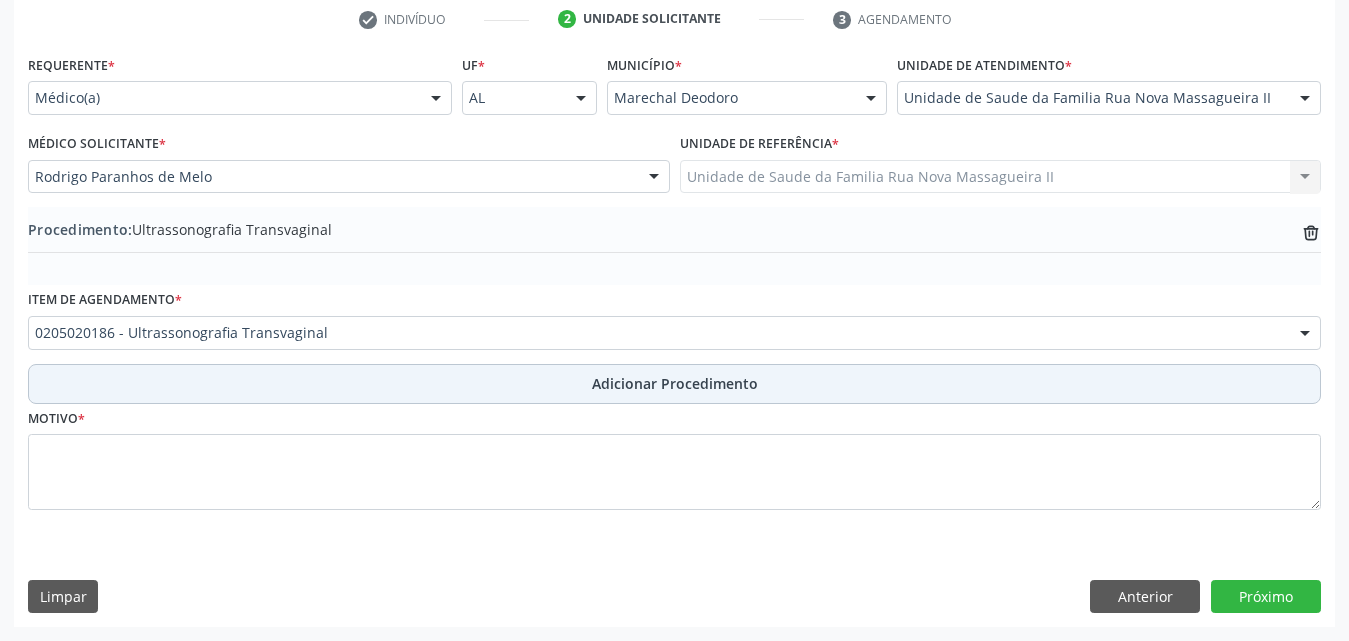 scroll, scrollTop: 412, scrollLeft: 0, axis: vertical 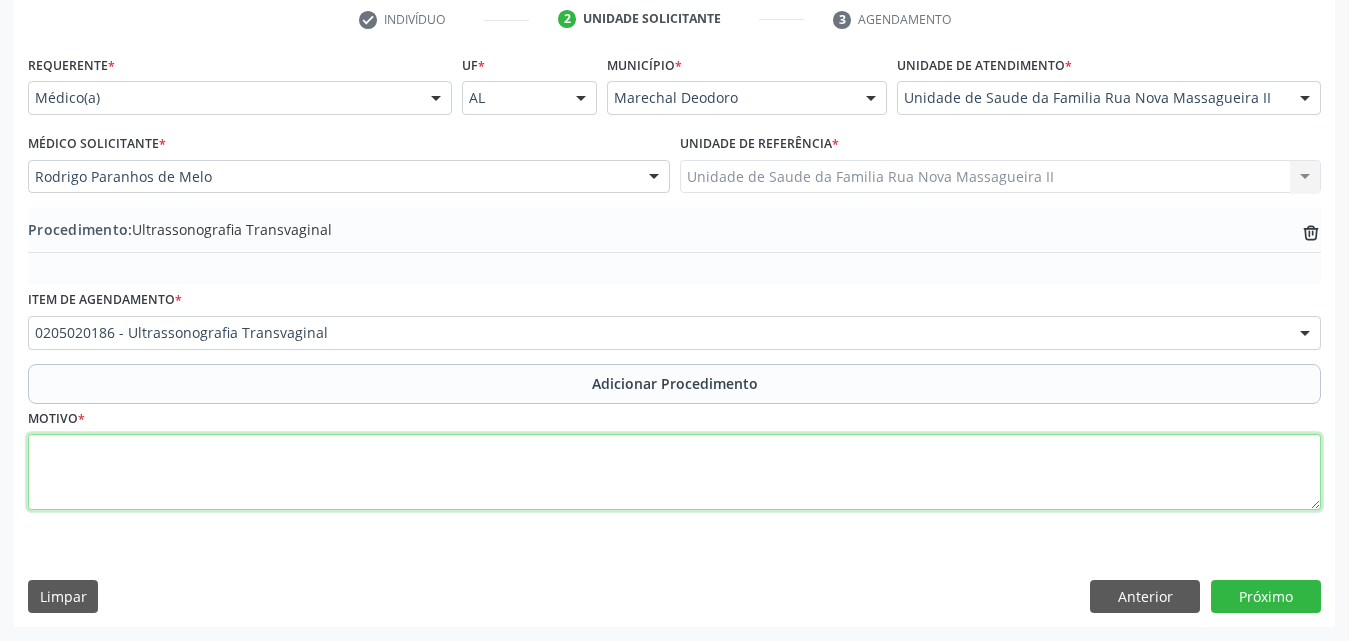 click at bounding box center (674, 472) 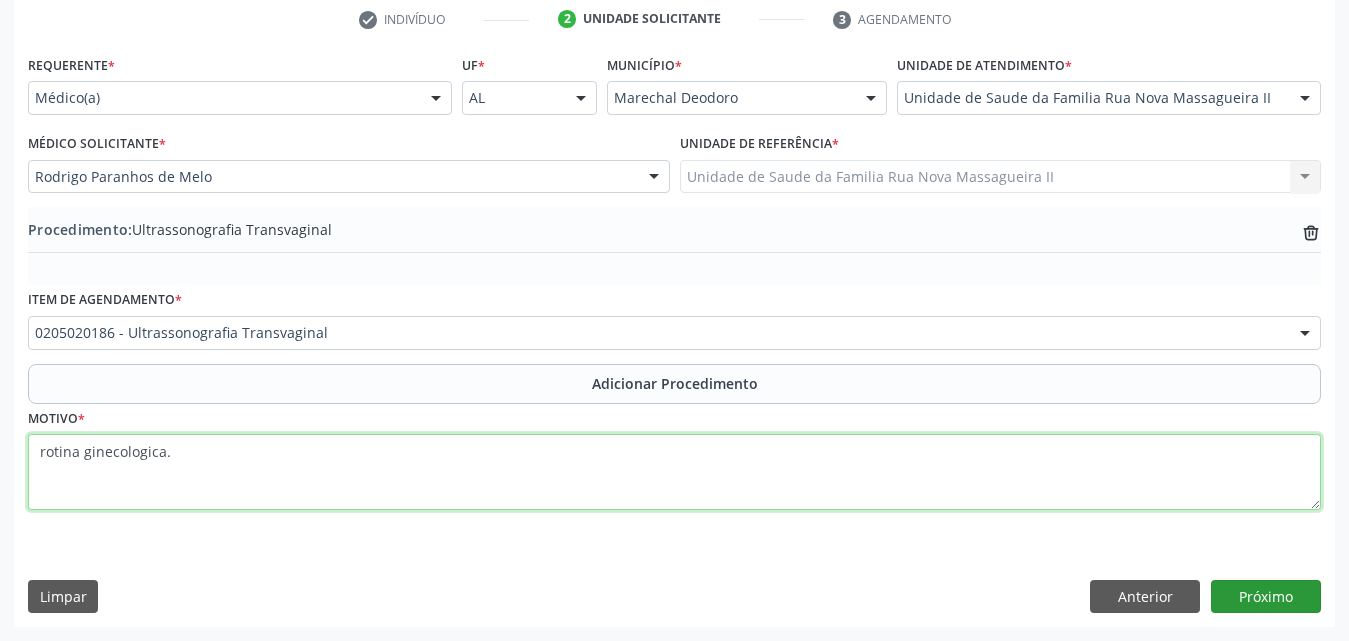 type on "rotina ginecologica." 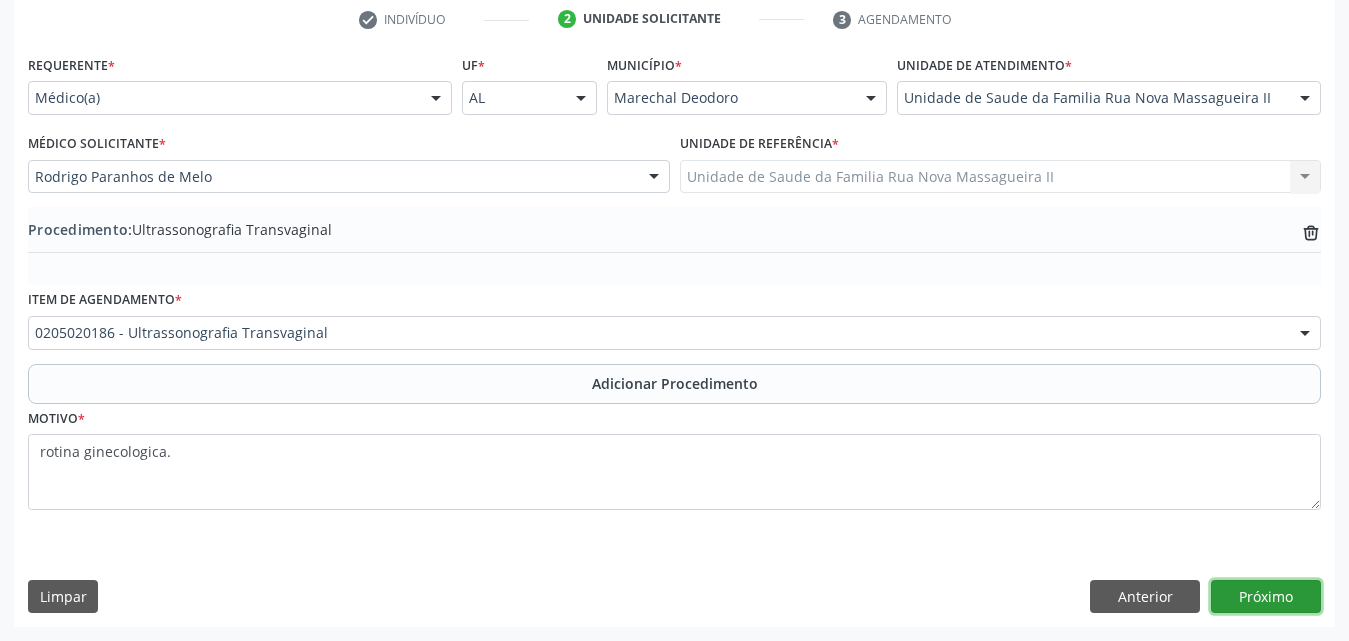 click on "Próximo" at bounding box center [1266, 597] 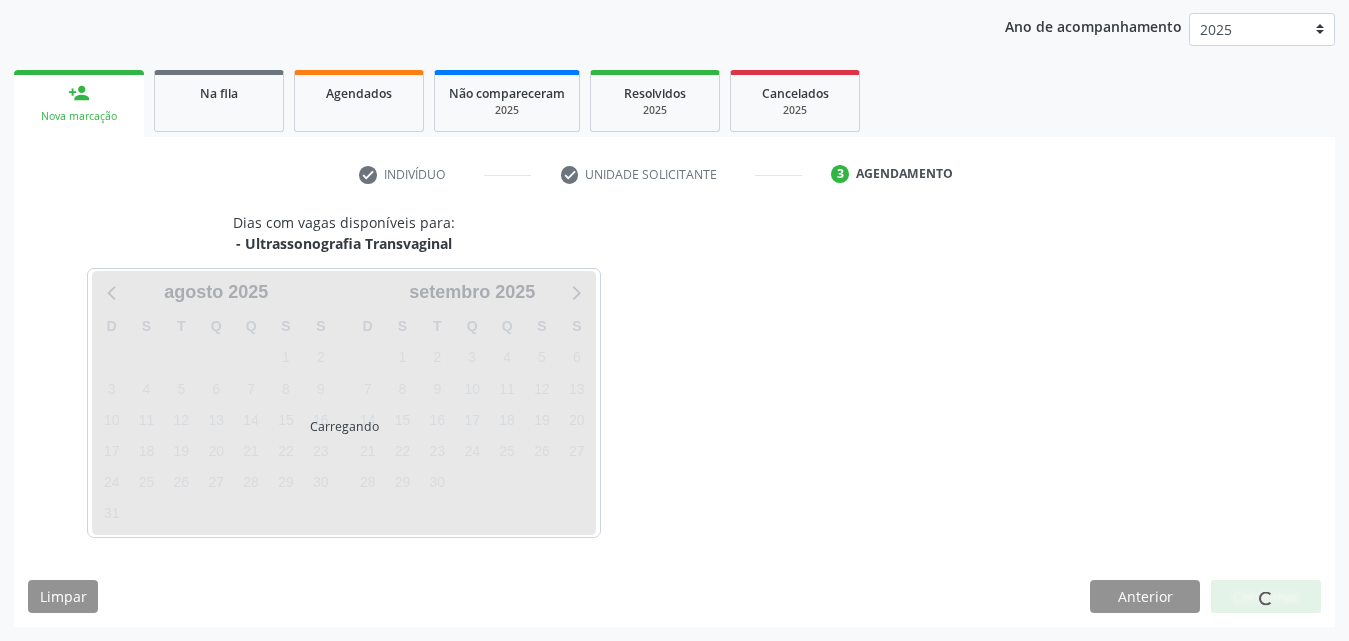 scroll, scrollTop: 316, scrollLeft: 0, axis: vertical 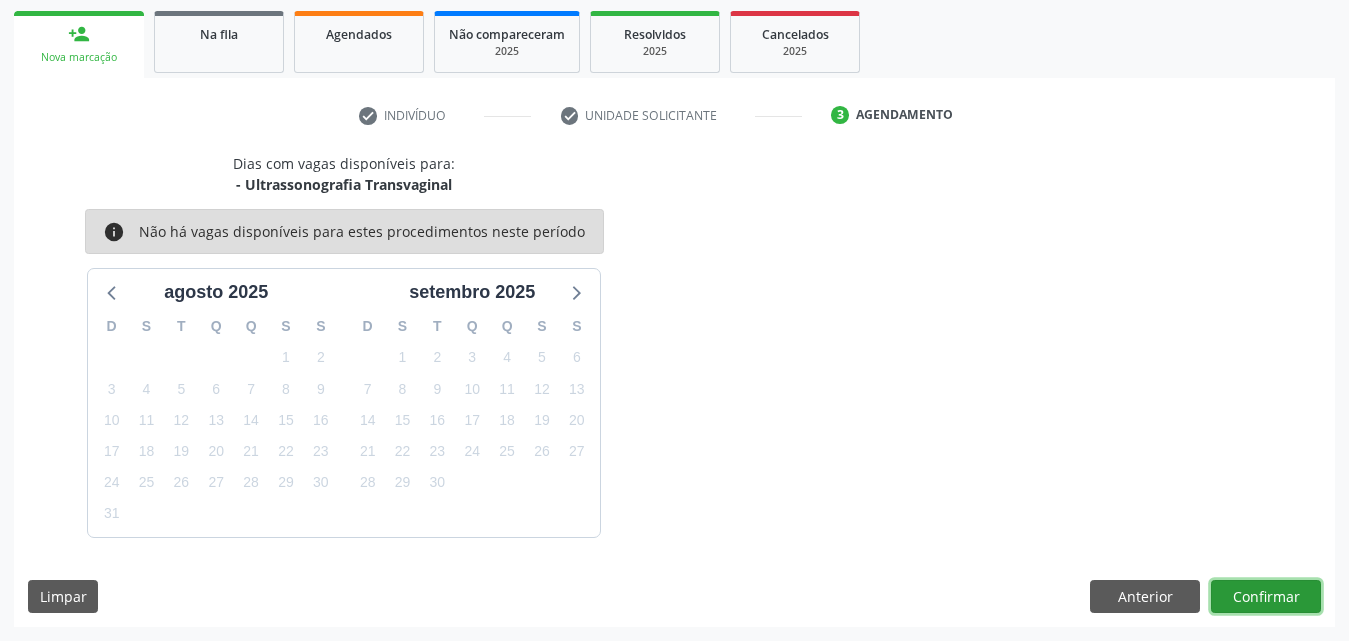 click on "Confirmar" at bounding box center [1266, 597] 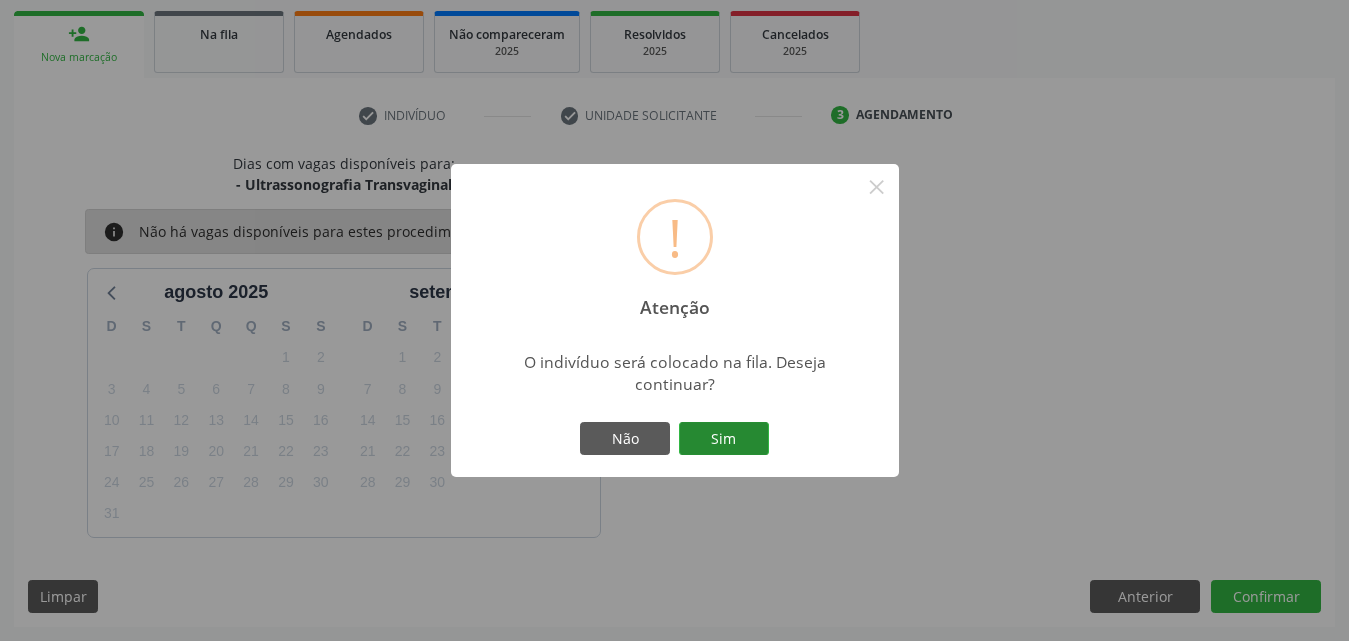 click on "Sim" at bounding box center [724, 439] 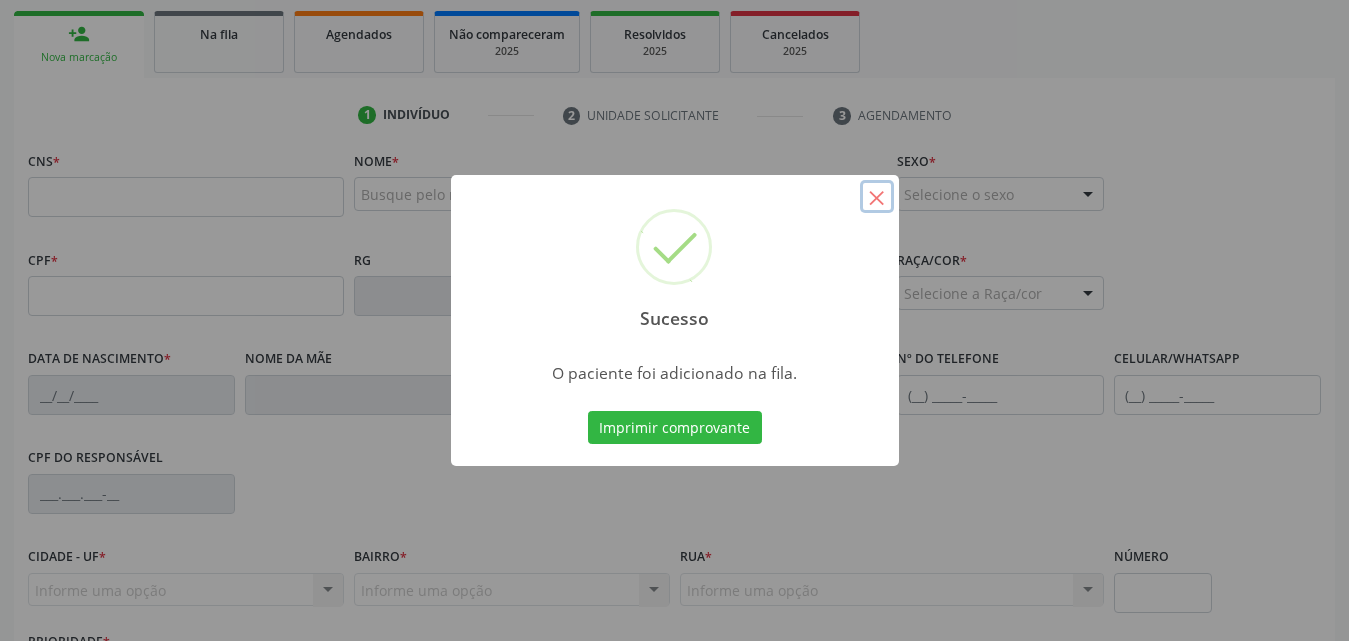 click on "×" at bounding box center [877, 197] 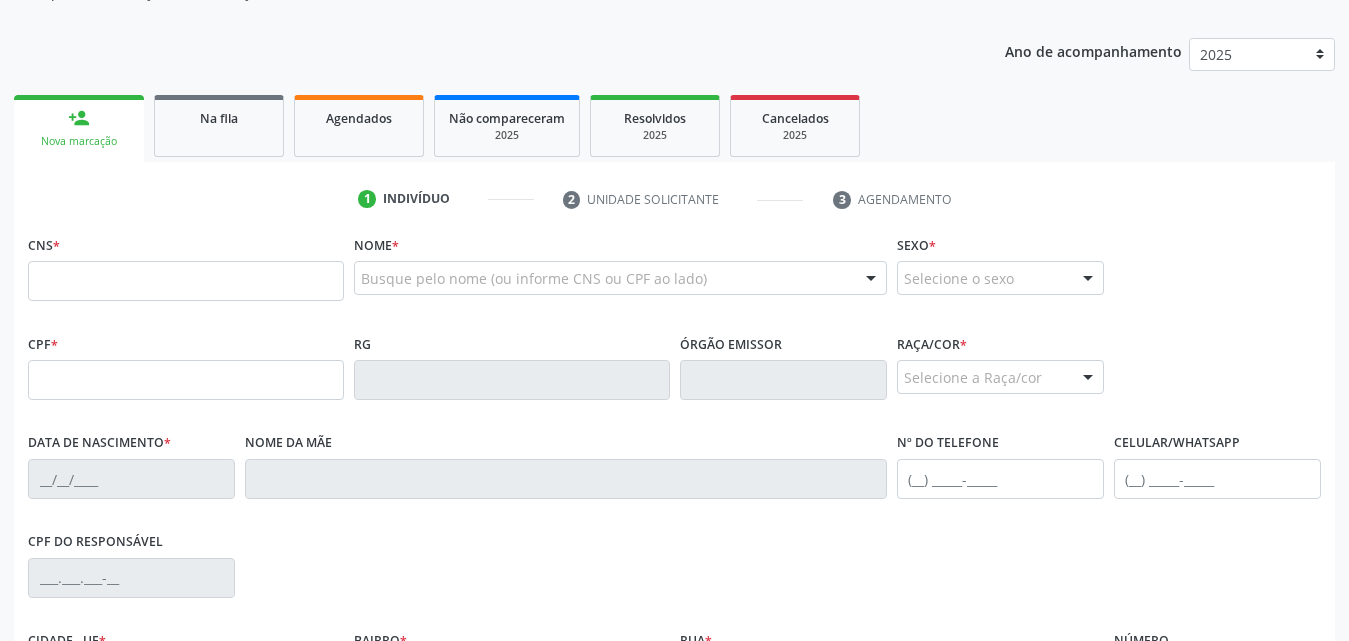 scroll, scrollTop: 116, scrollLeft: 0, axis: vertical 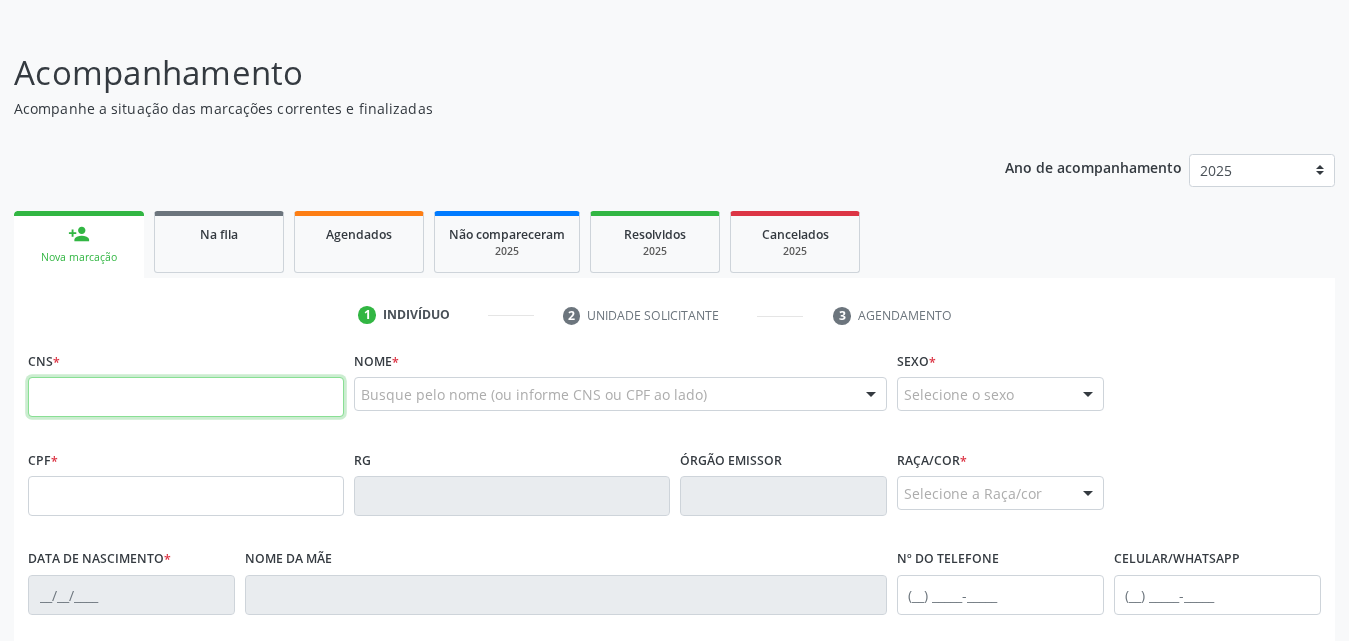 click at bounding box center (186, 397) 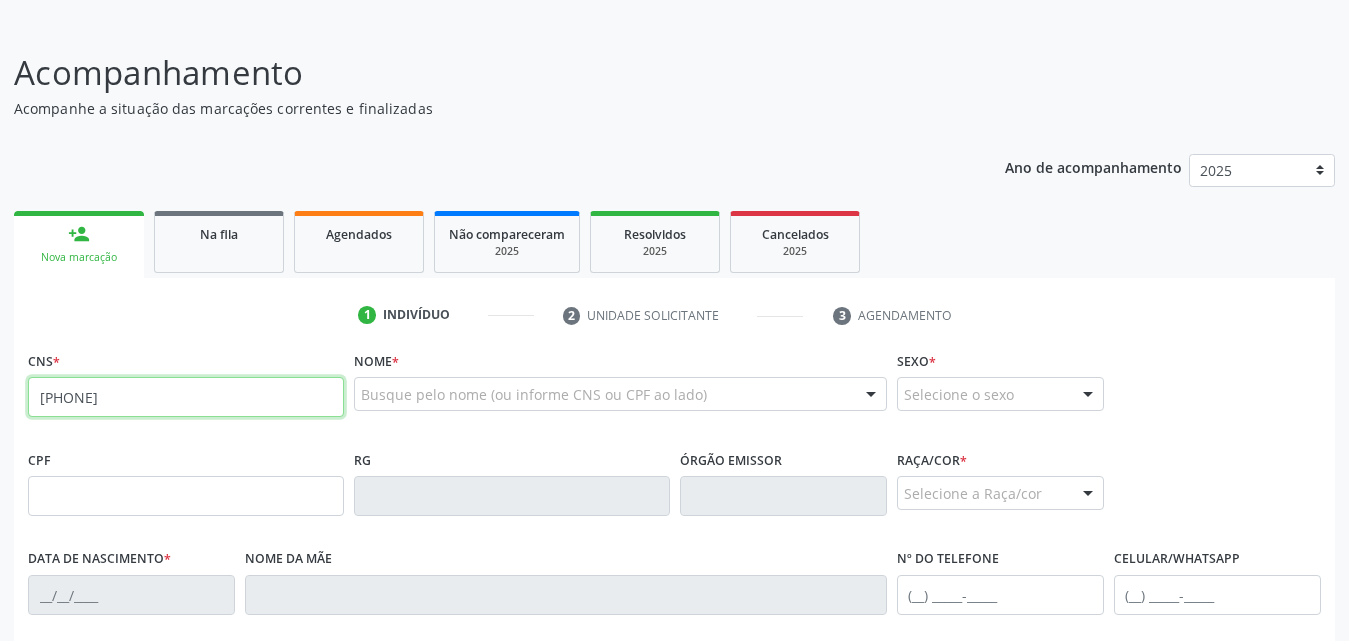 type on "[PHONE]" 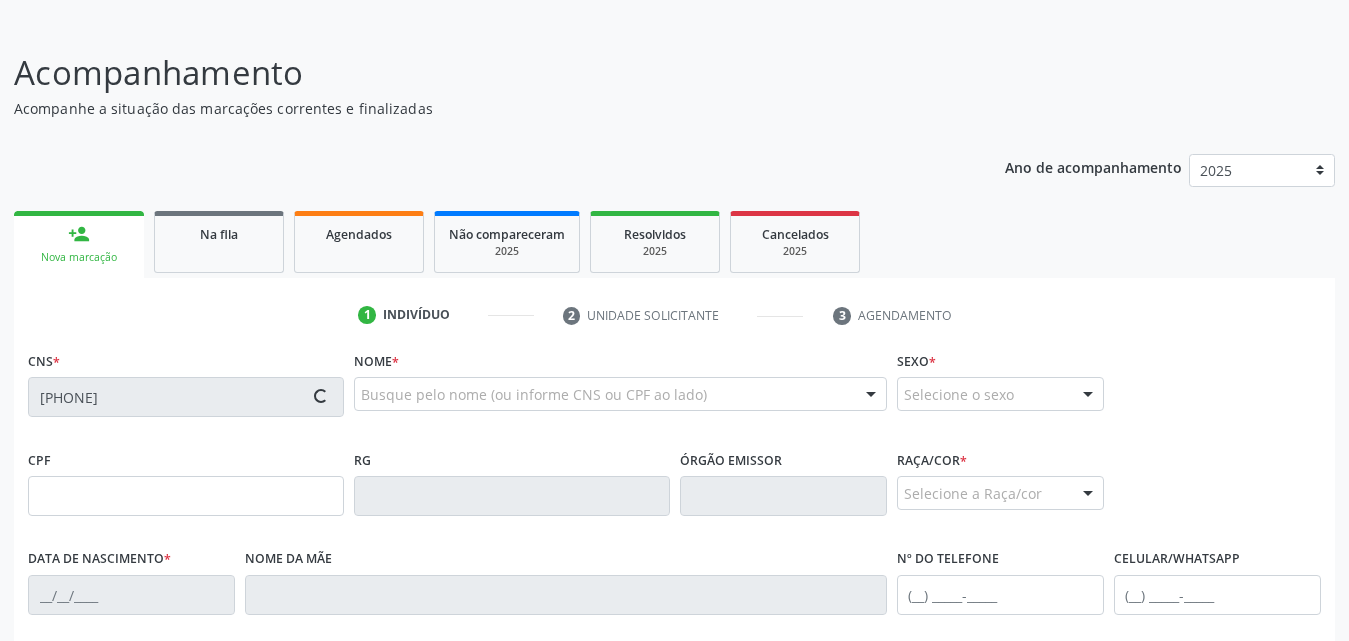 type on "[CPF]" 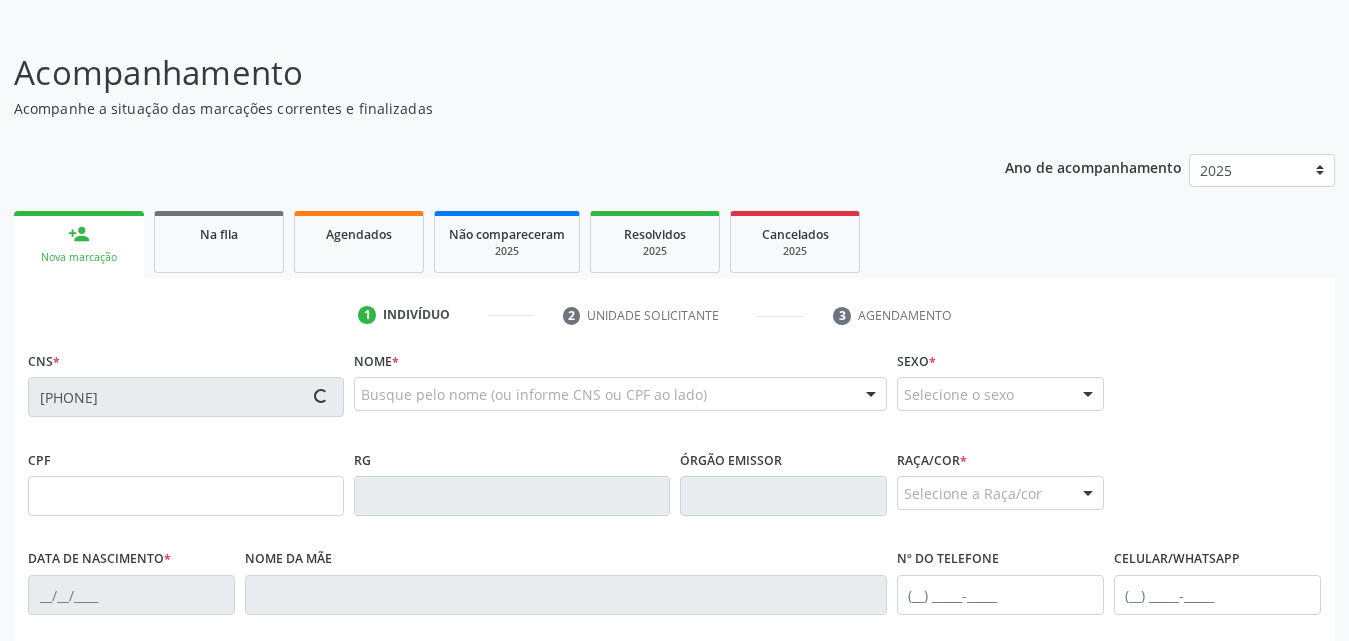 type on "[DATE]" 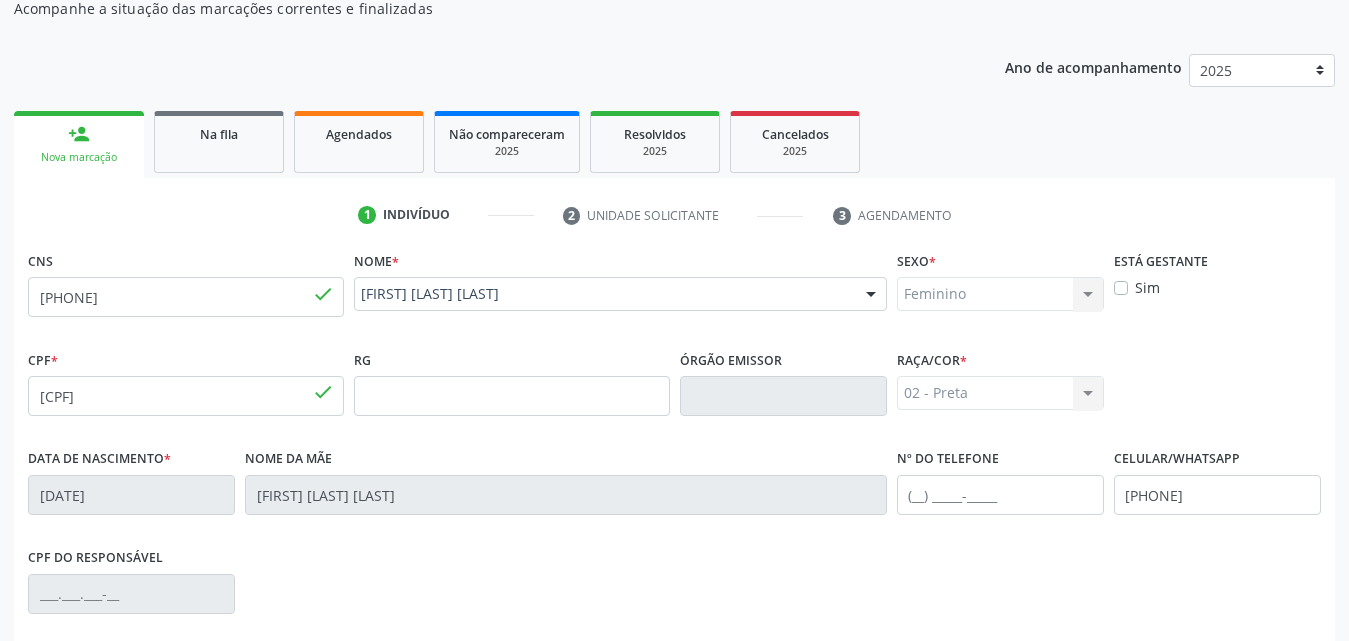 scroll, scrollTop: 471, scrollLeft: 0, axis: vertical 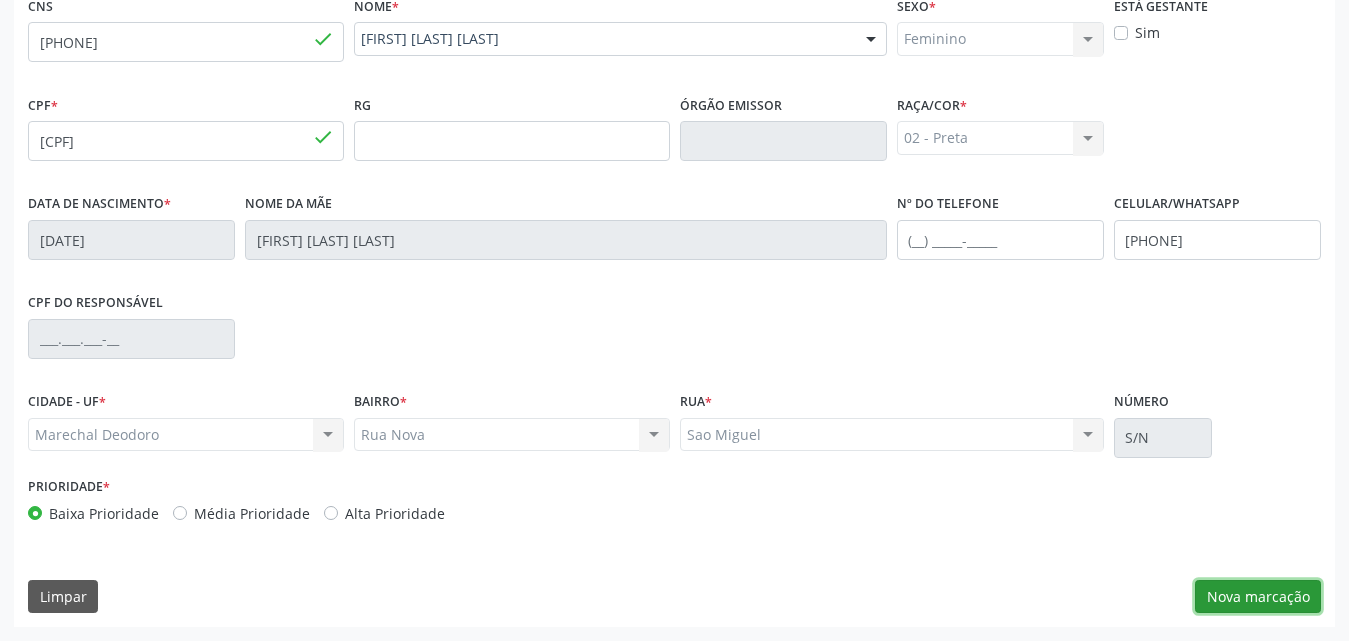 click on "Nova marcação" at bounding box center [1258, 597] 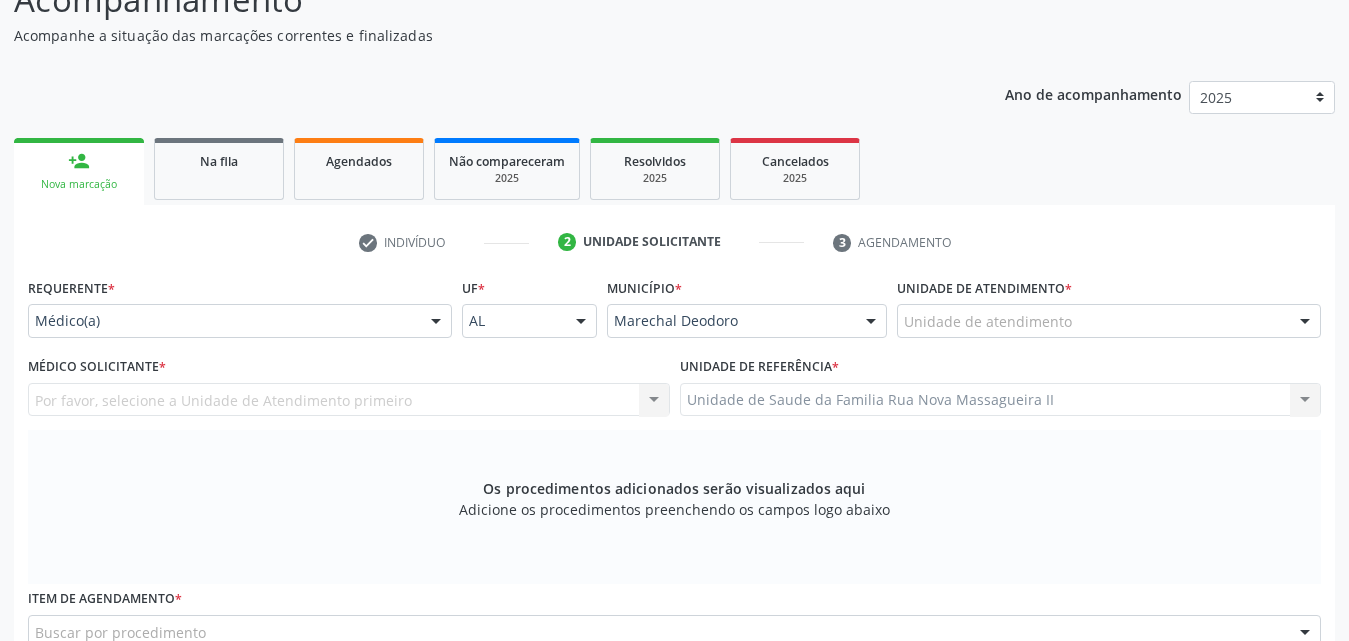 scroll, scrollTop: 300, scrollLeft: 0, axis: vertical 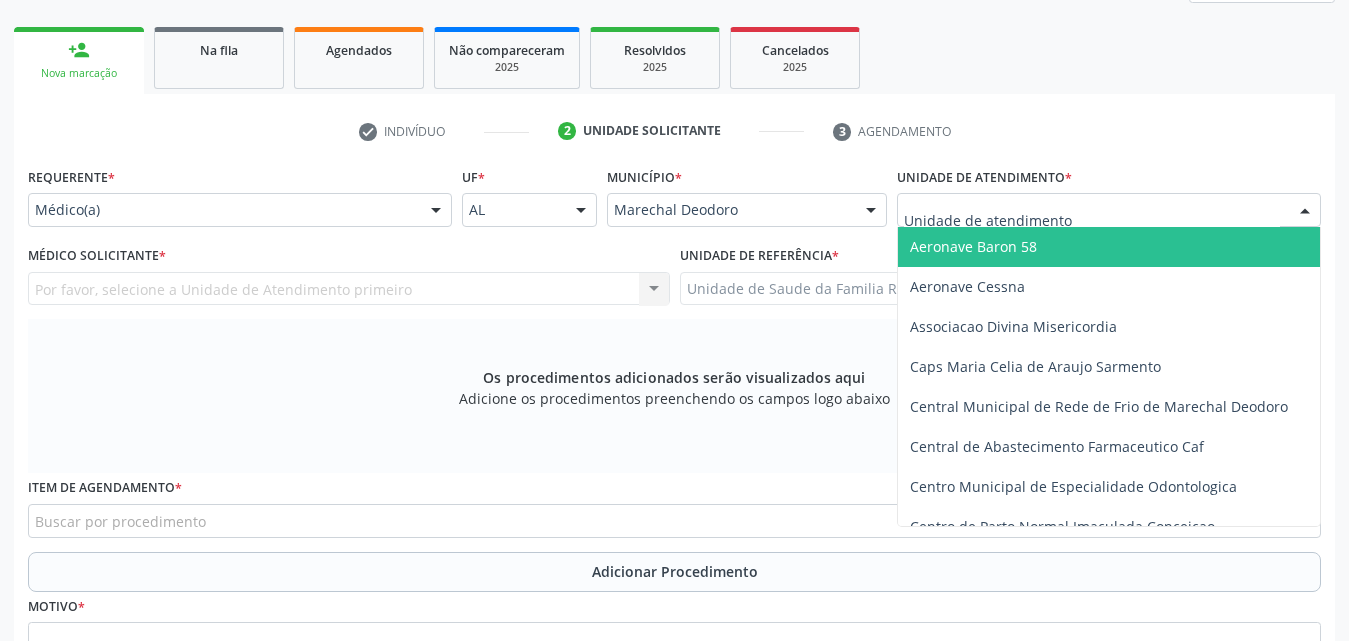 click at bounding box center [1109, 210] 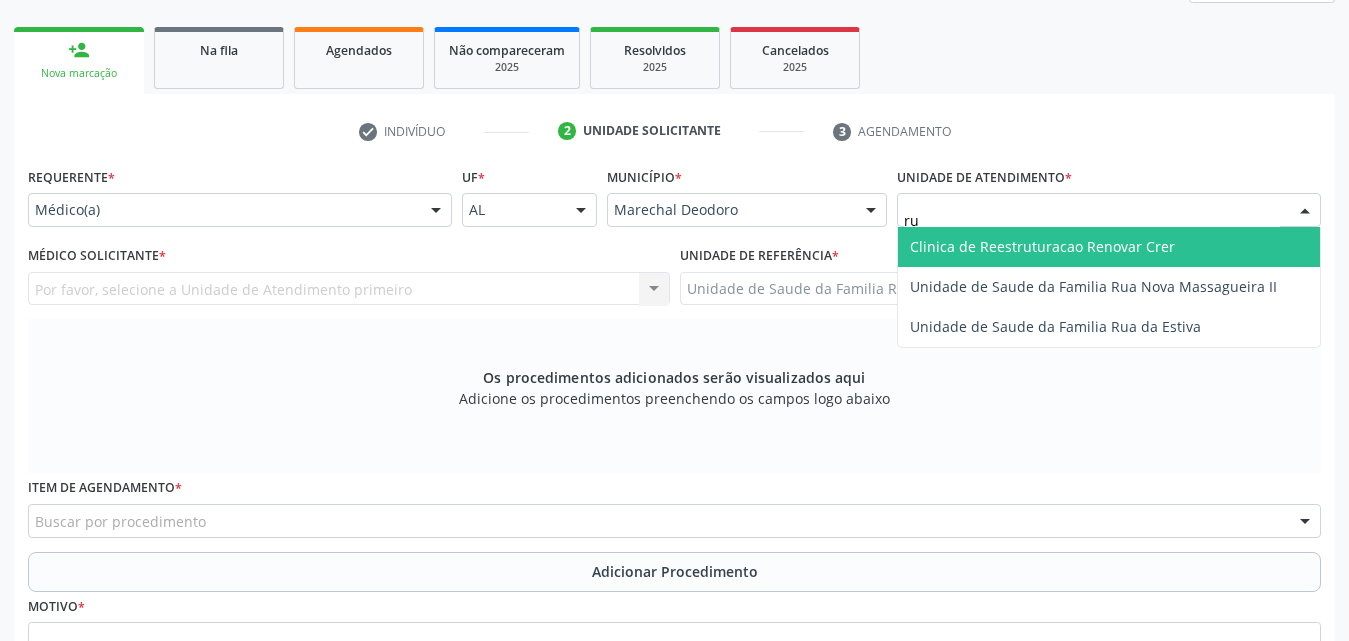 type on "rua" 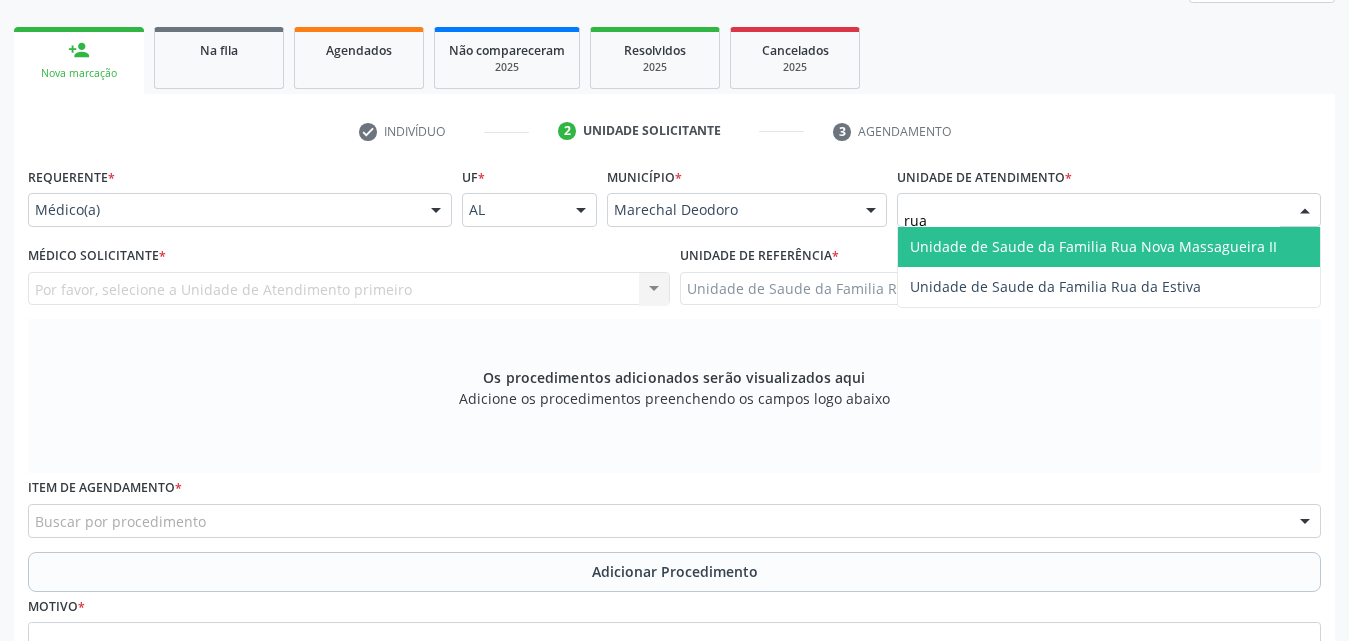 click on "Unidade de Saude da Familia Rua Nova Massagueira II" at bounding box center (1093, 246) 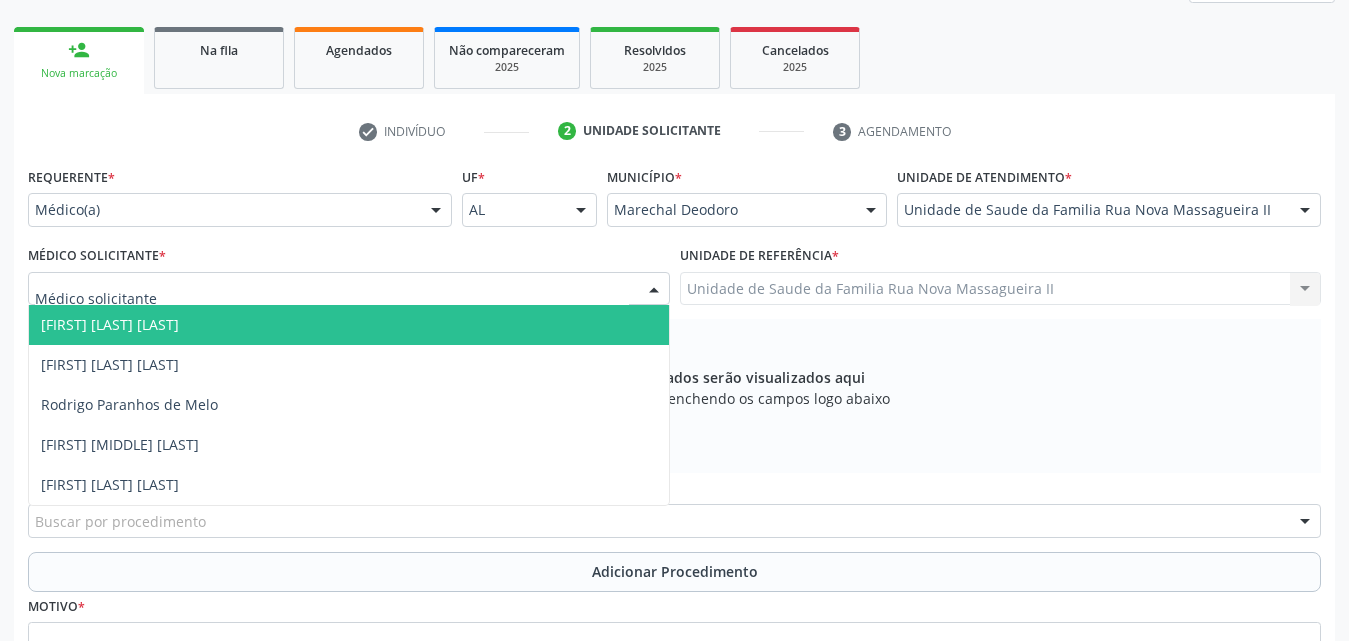 click at bounding box center [349, 289] 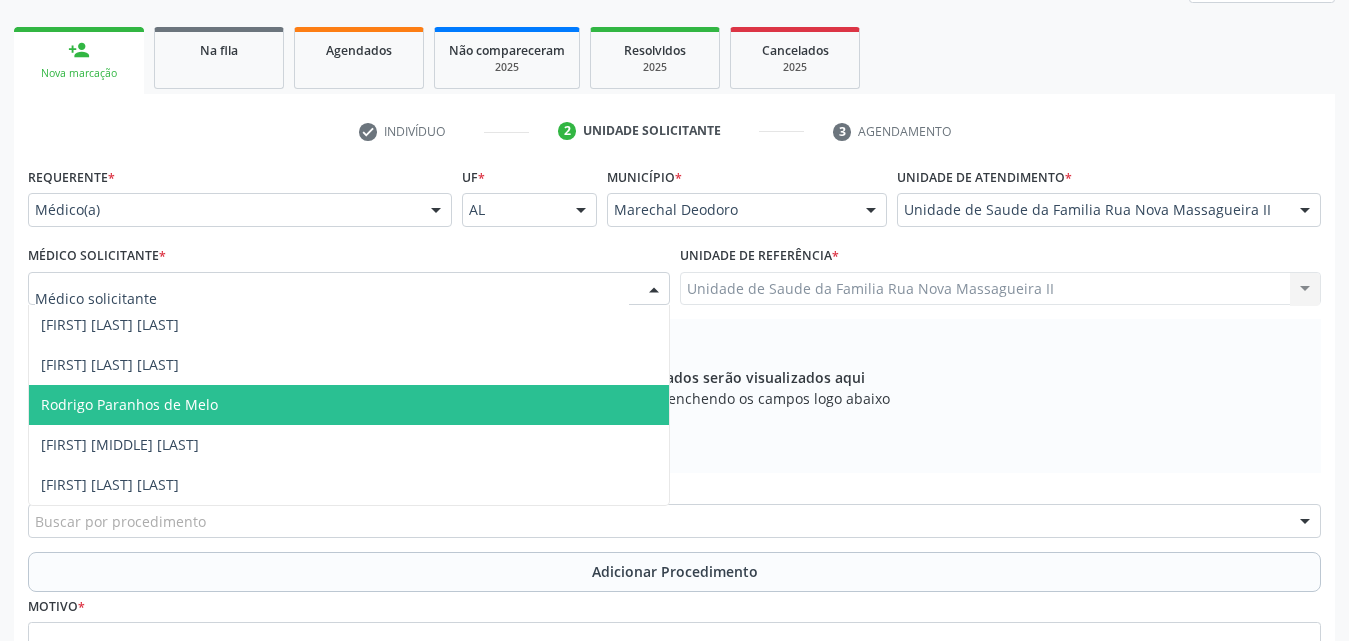 click on "Rodrigo Paranhos de Melo" at bounding box center [129, 404] 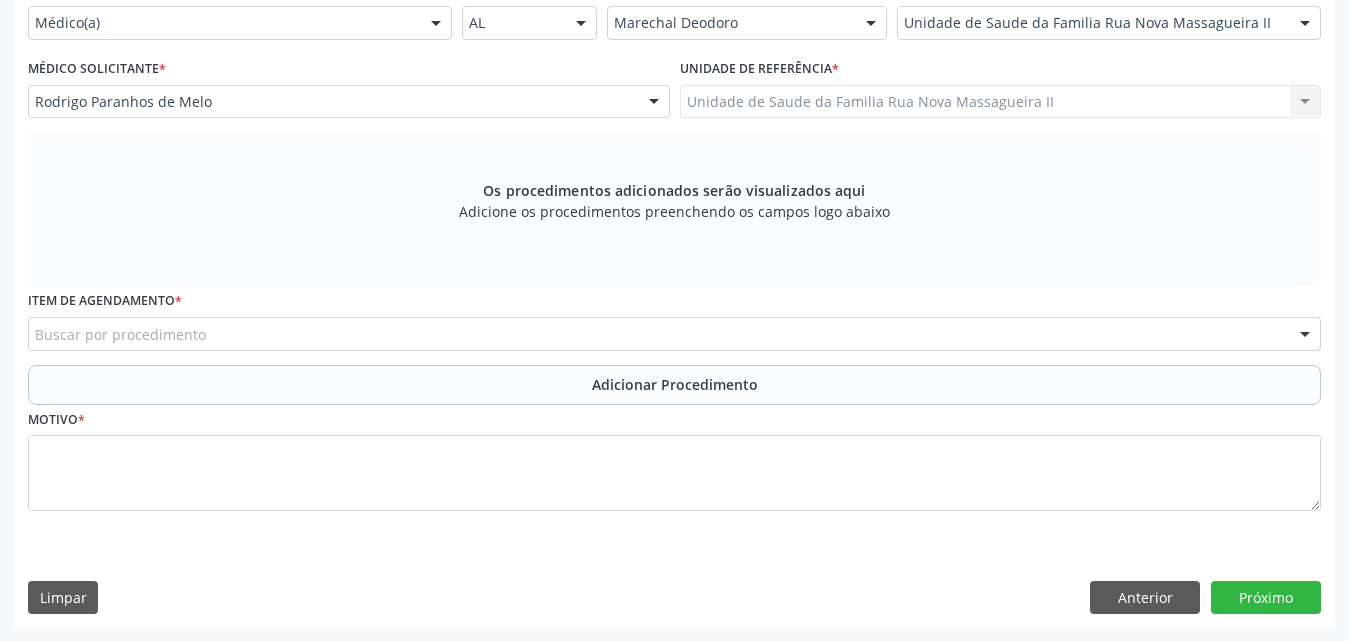 scroll, scrollTop: 488, scrollLeft: 0, axis: vertical 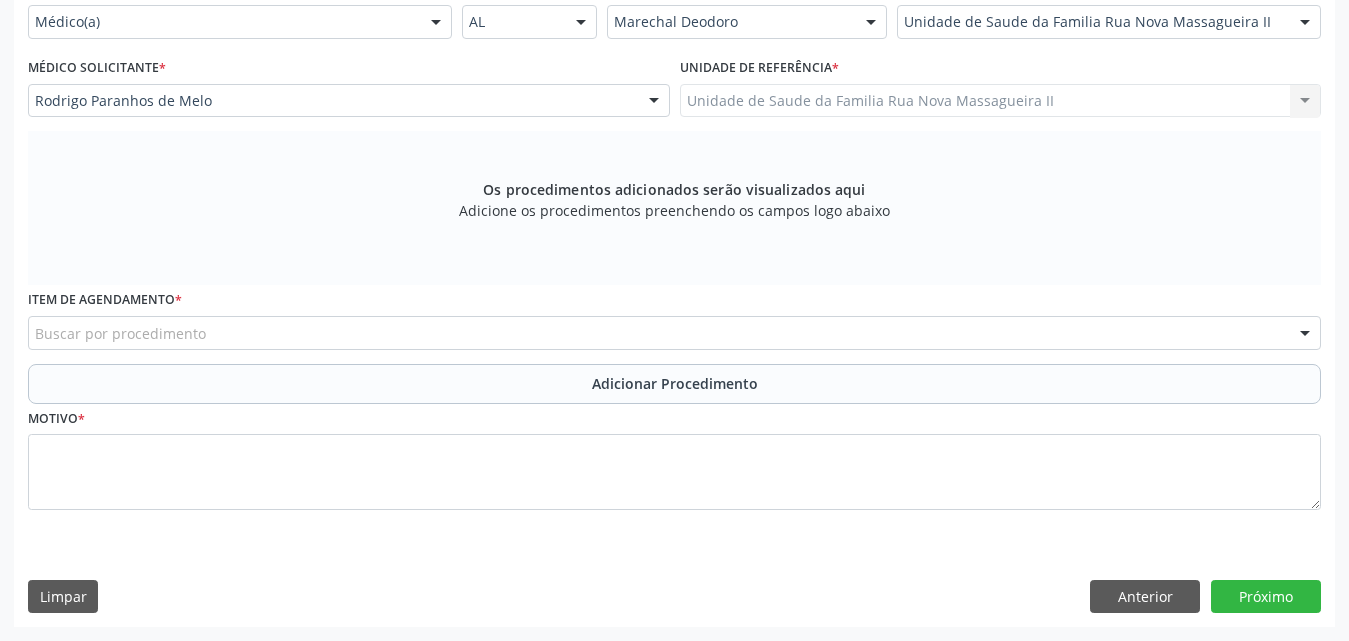 click on "Buscar por procedimento" at bounding box center [674, 333] 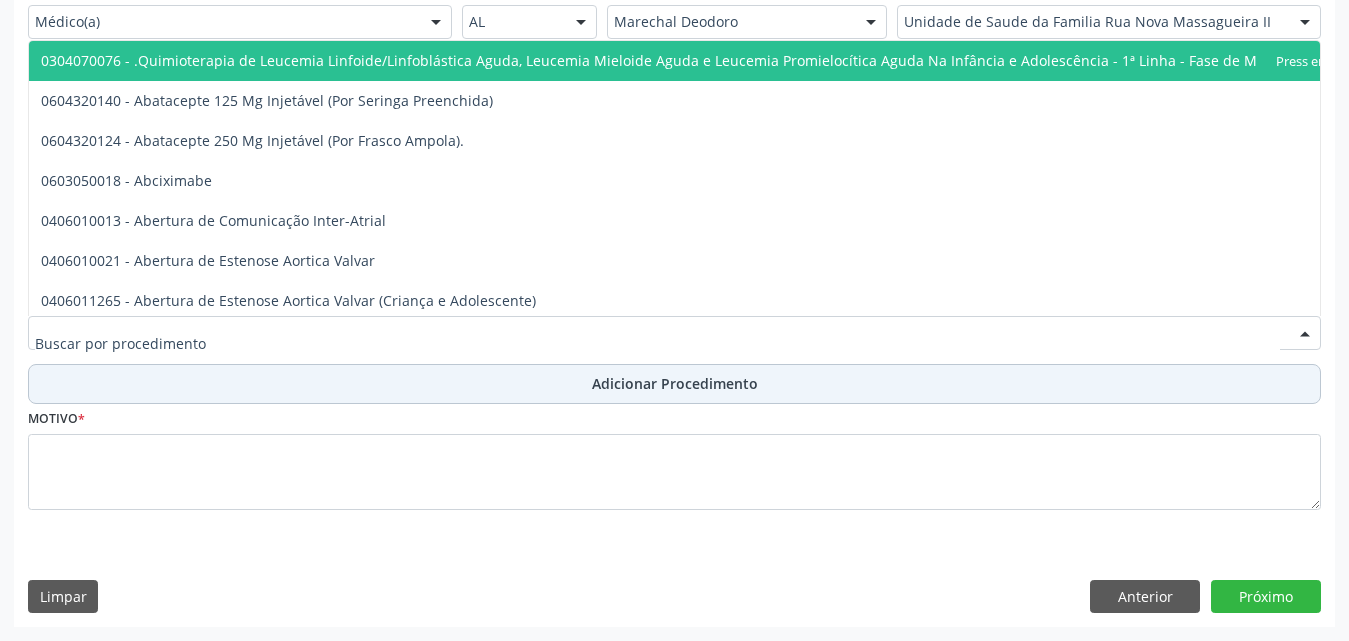 click on "Adicionar Procedimento" at bounding box center (674, 384) 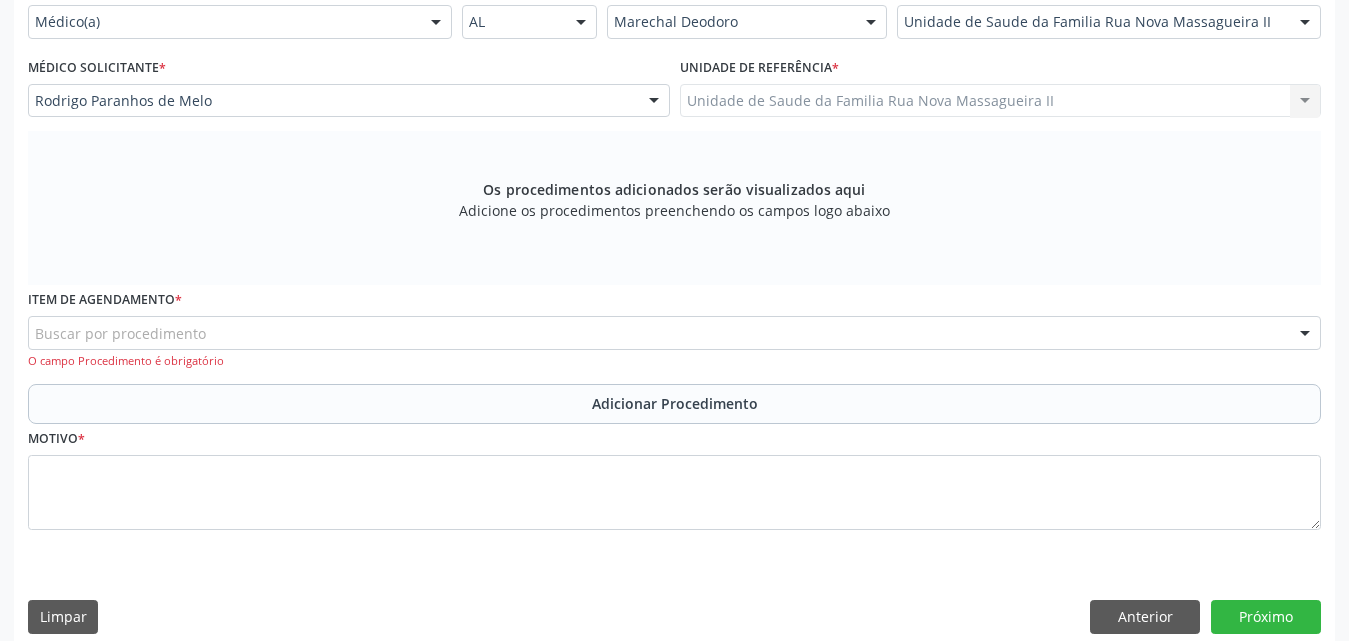 click on "Buscar por procedimento" at bounding box center (674, 333) 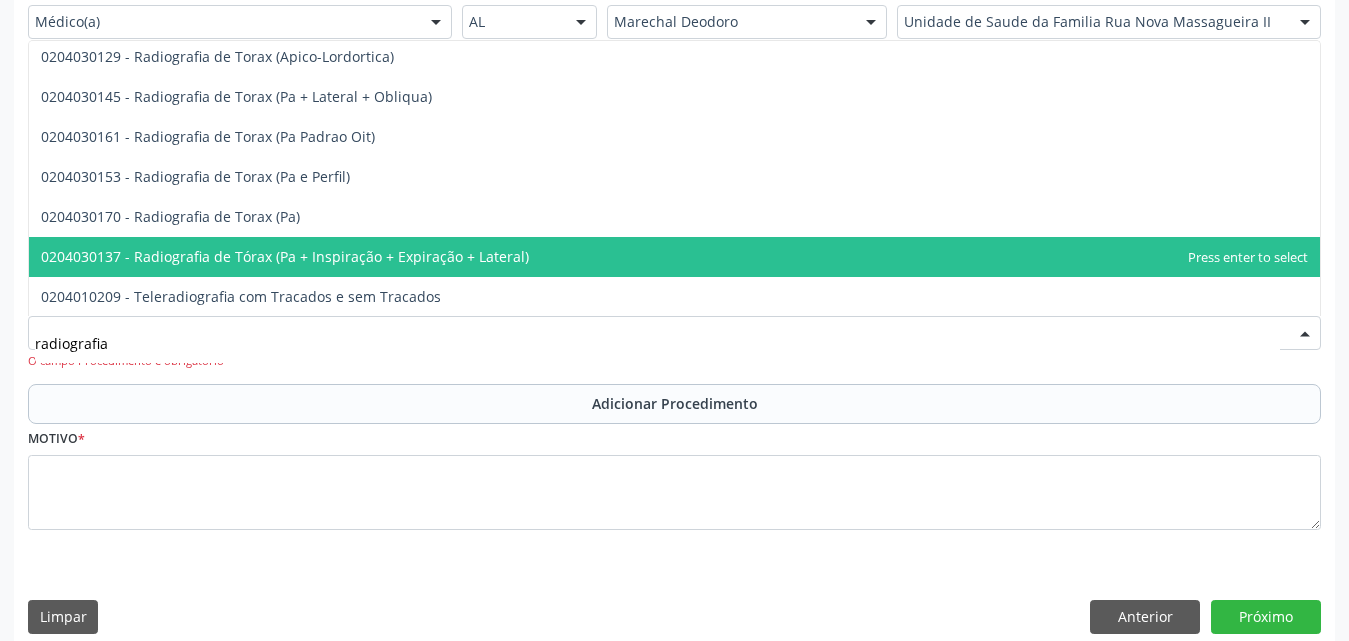scroll, scrollTop: 2605, scrollLeft: 0, axis: vertical 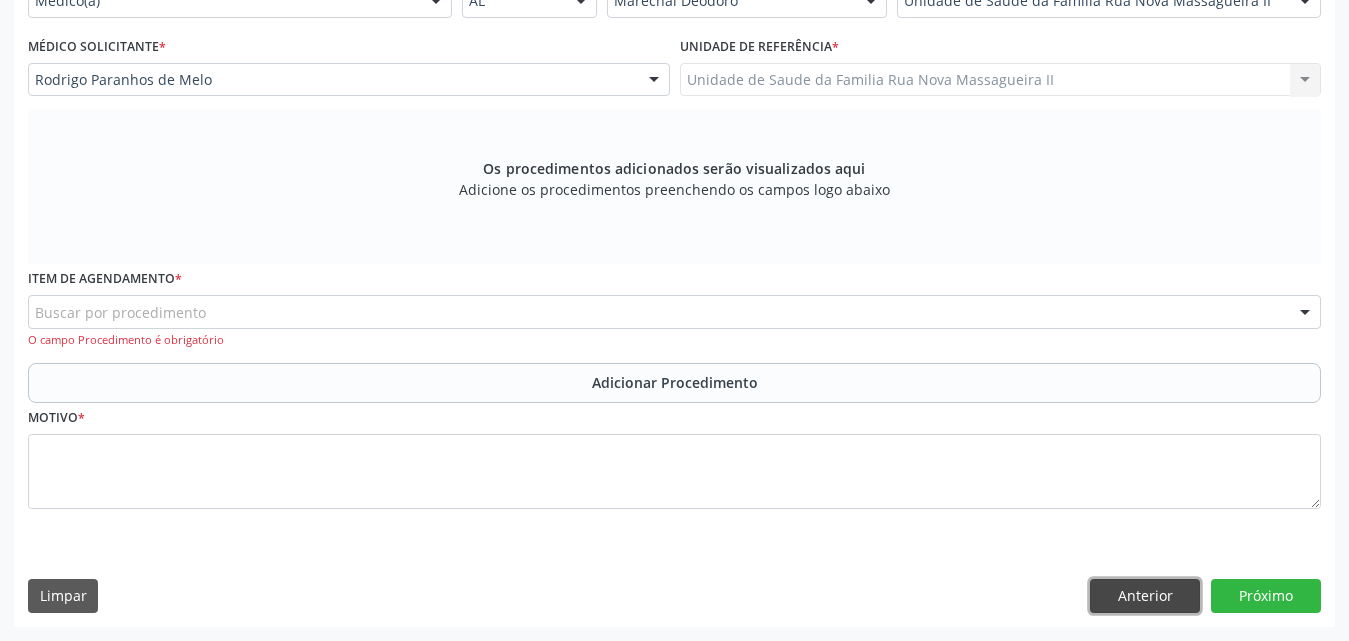 click on "Anterior" at bounding box center (1145, 596) 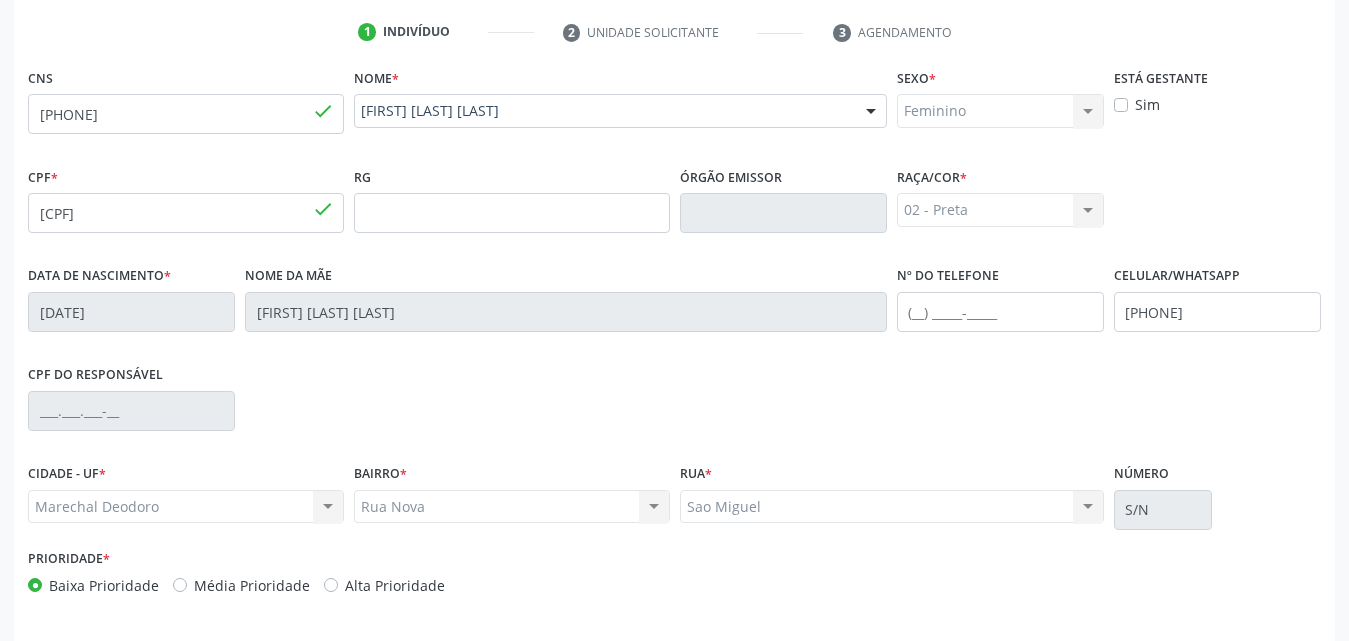 scroll, scrollTop: 471, scrollLeft: 0, axis: vertical 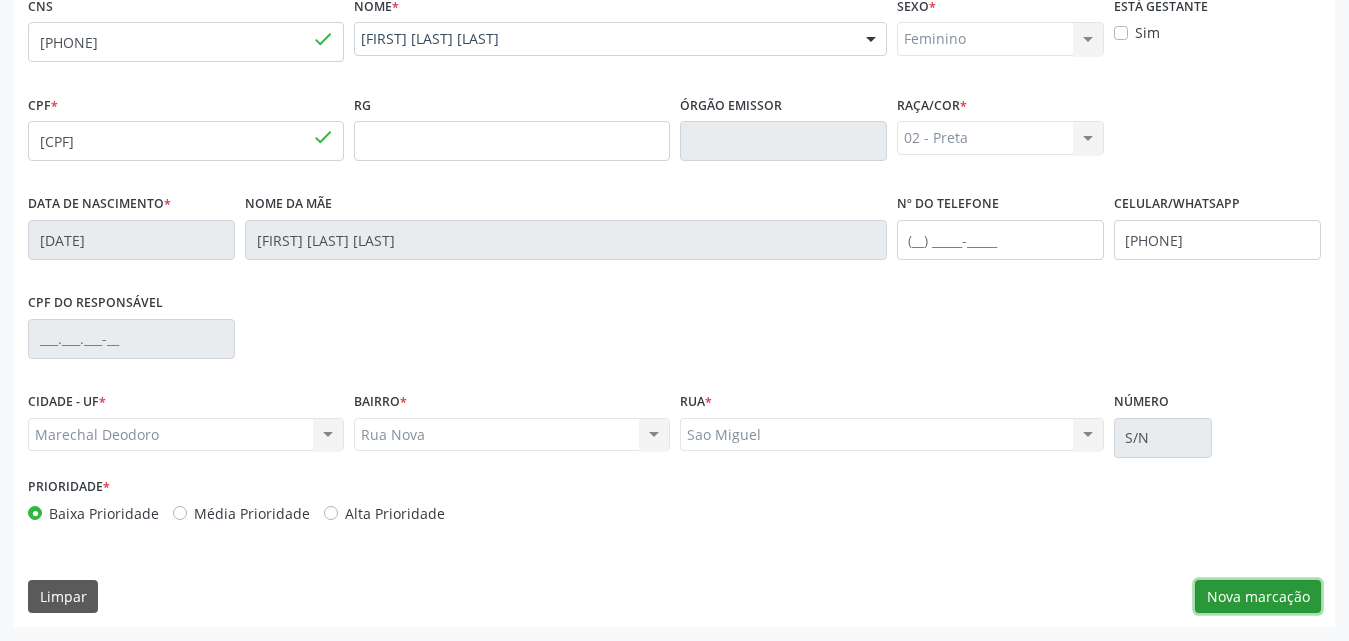 click on "Nova marcação" at bounding box center (1258, 597) 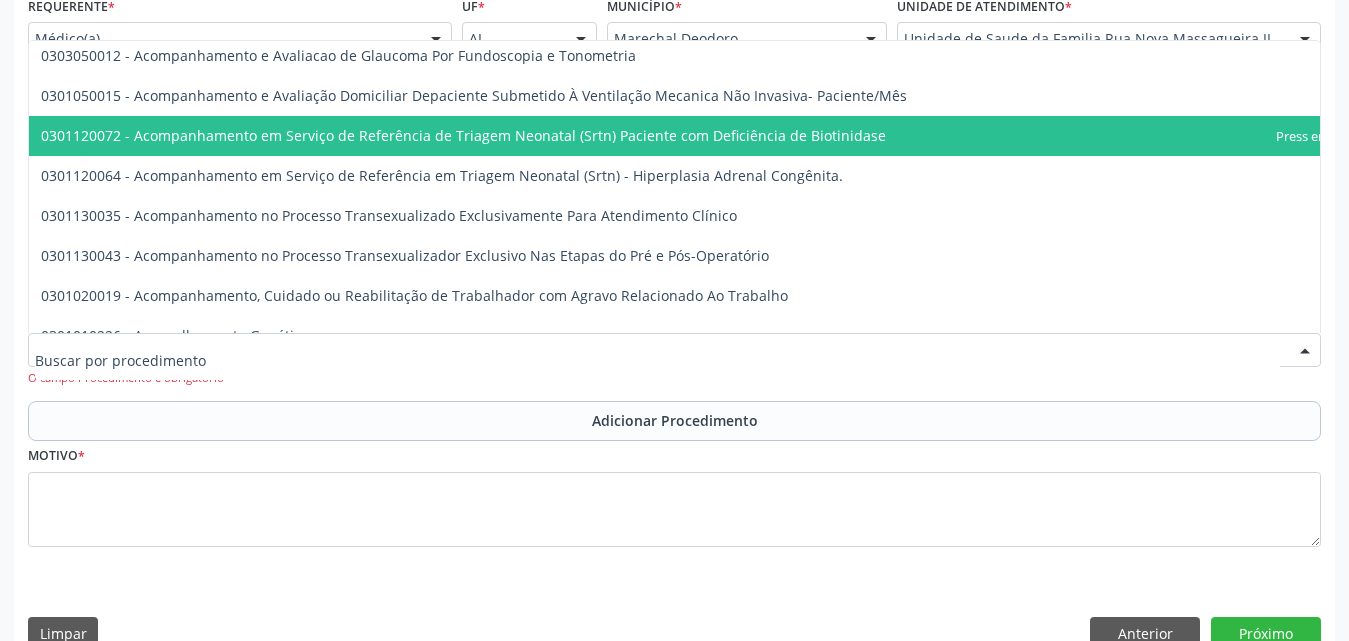click at bounding box center [674, 350] 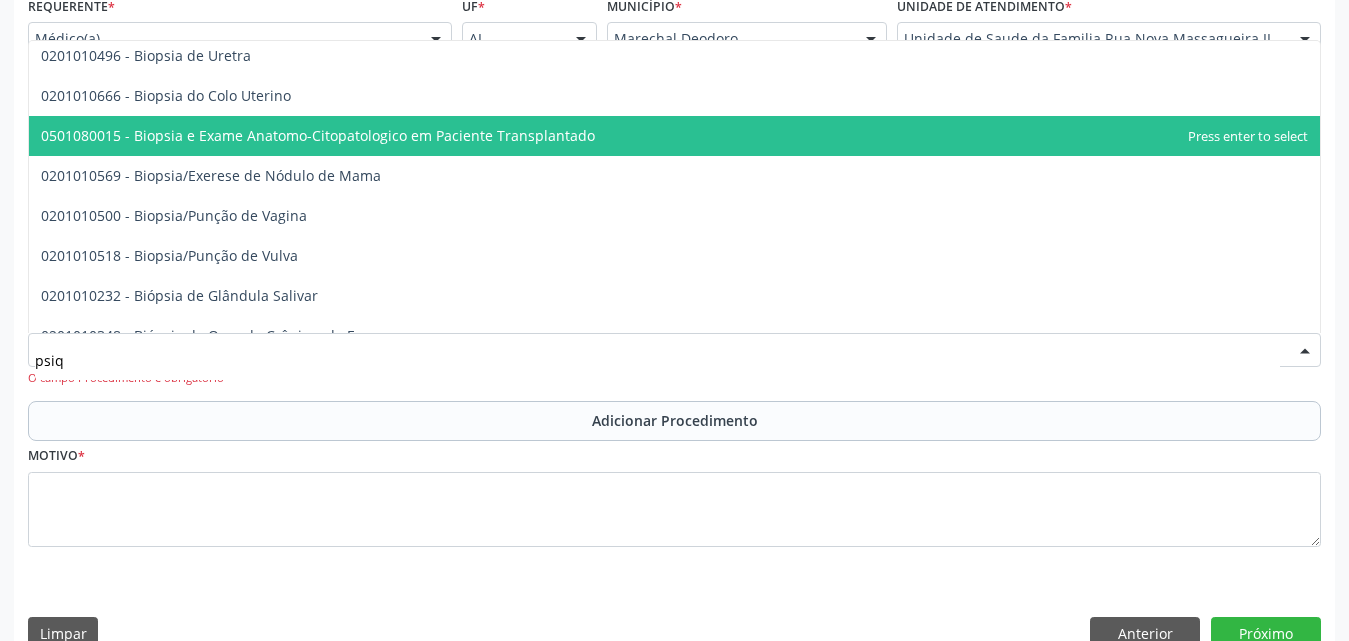 scroll, scrollTop: 0, scrollLeft: 0, axis: both 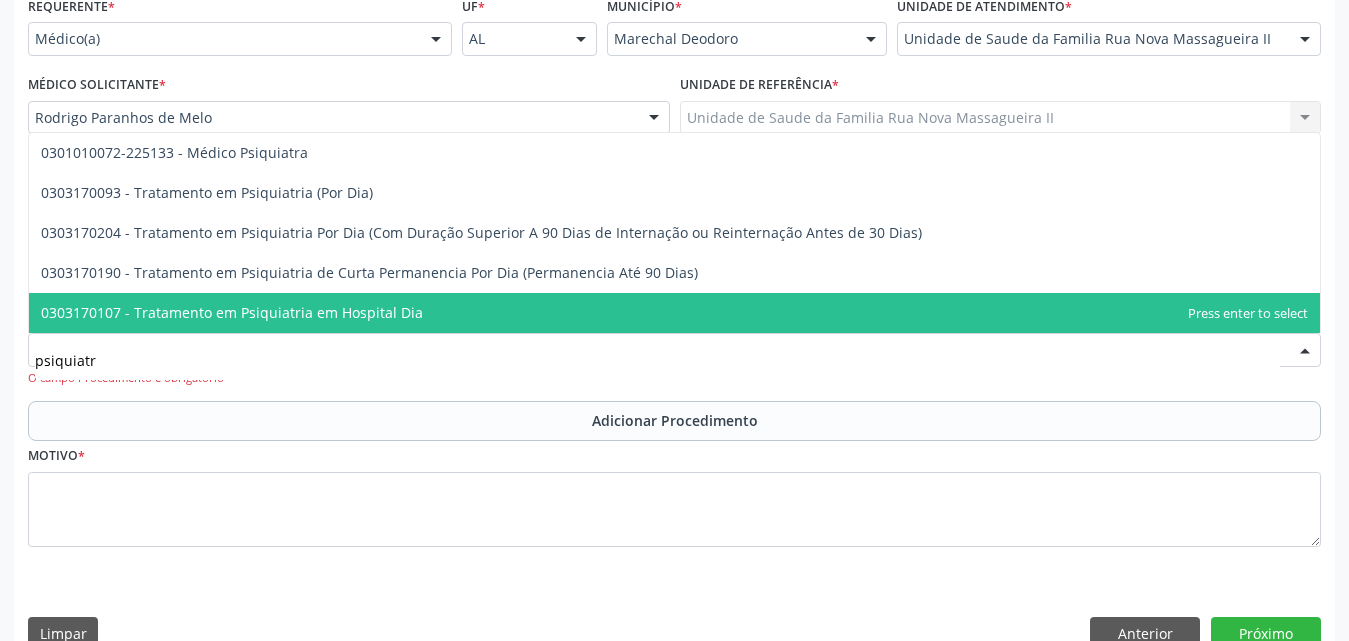 type on "psiquiatra" 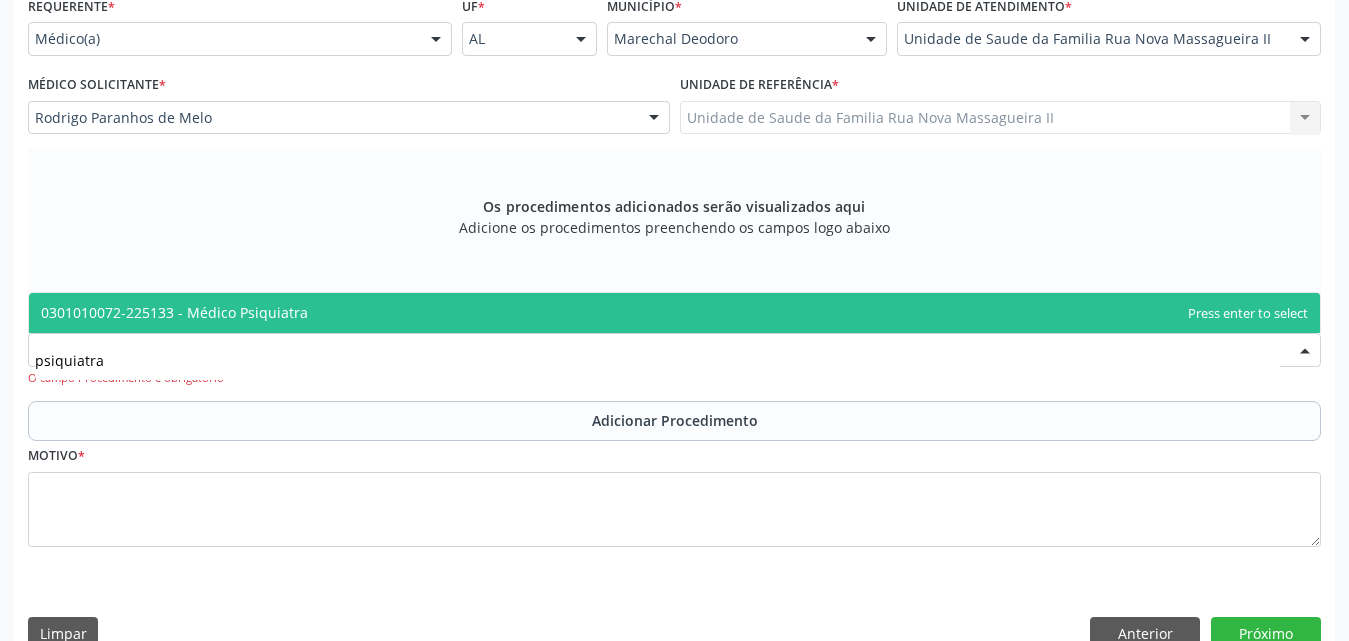 click on "0301010072-225133 - Médico Psiquiatra" at bounding box center [174, 312] 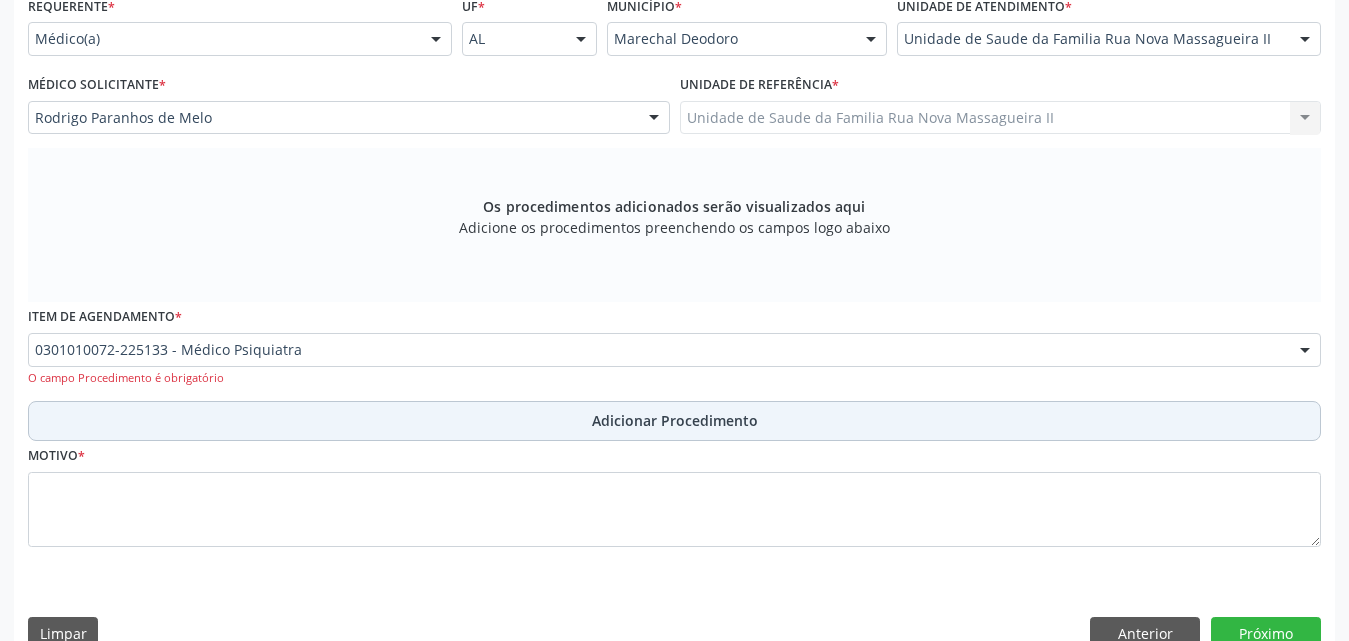 click on "Adicionar Procedimento" at bounding box center [675, 420] 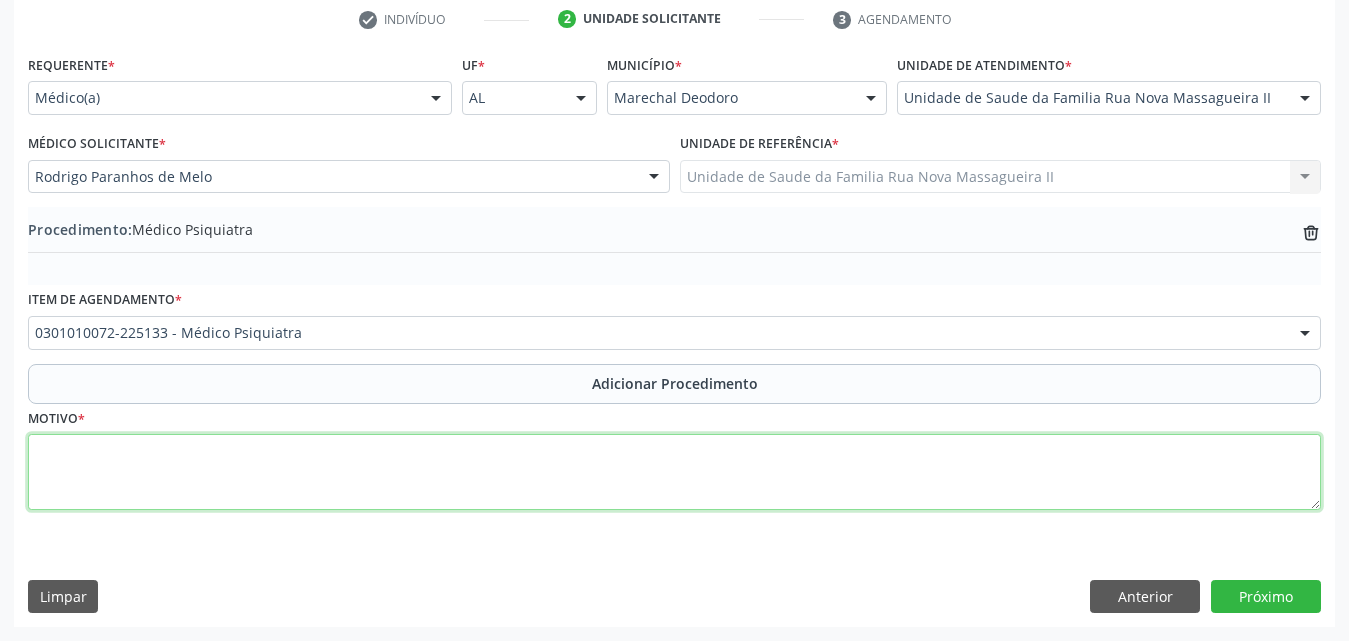 click at bounding box center [674, 472] 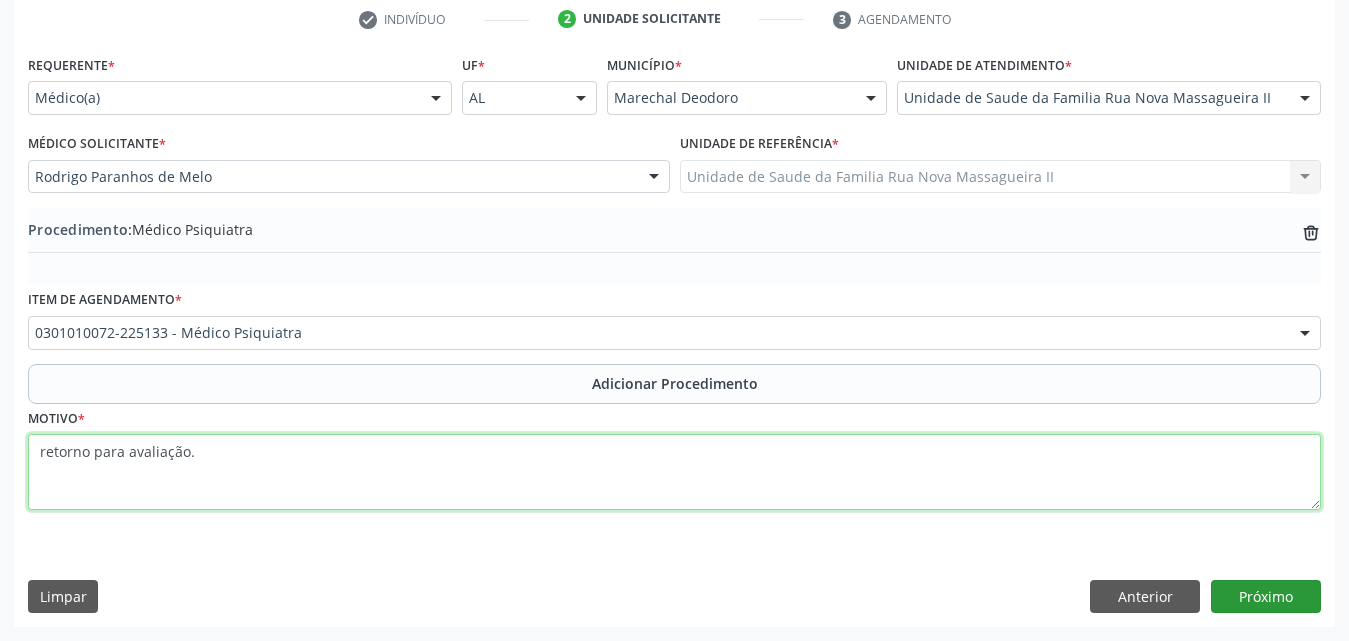 type on "retorno para avaliação." 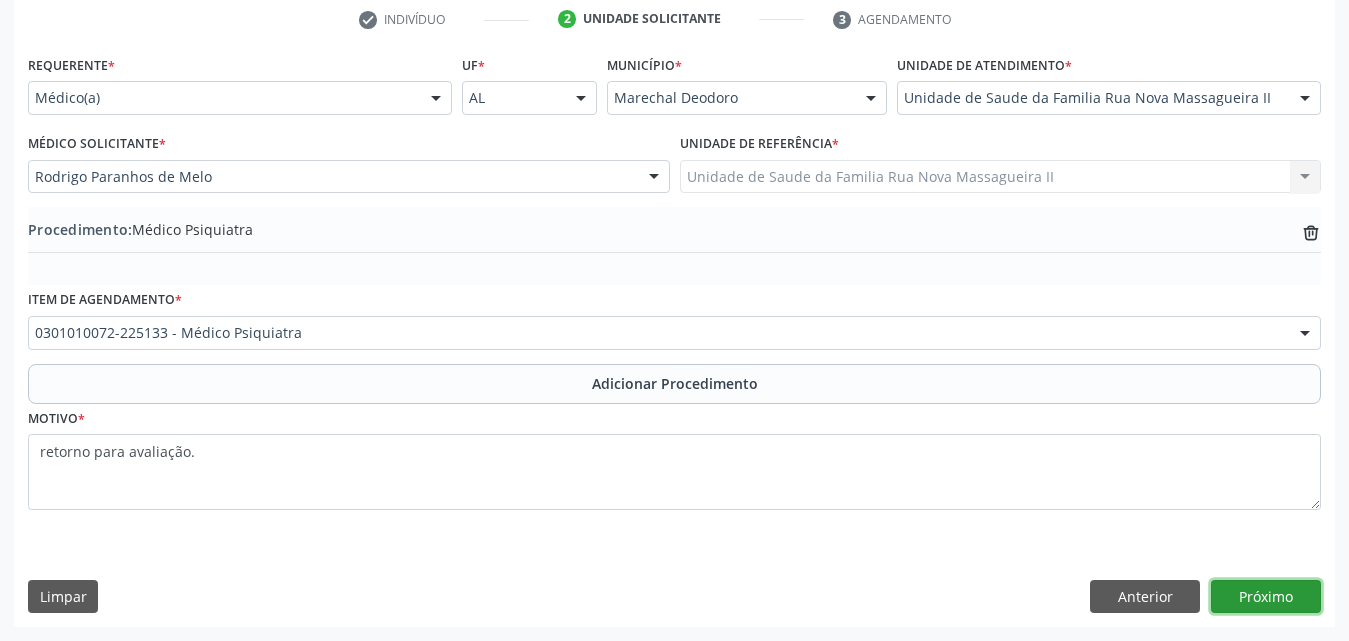 click on "Próximo" at bounding box center (1266, 597) 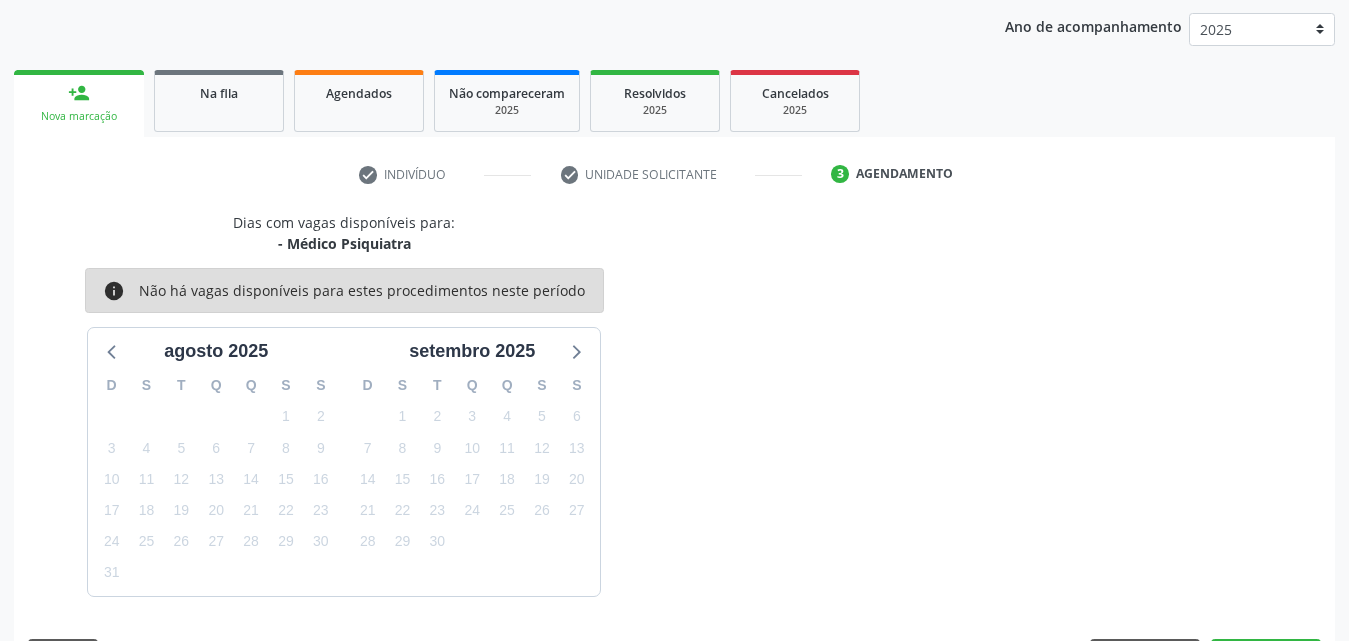 scroll, scrollTop: 316, scrollLeft: 0, axis: vertical 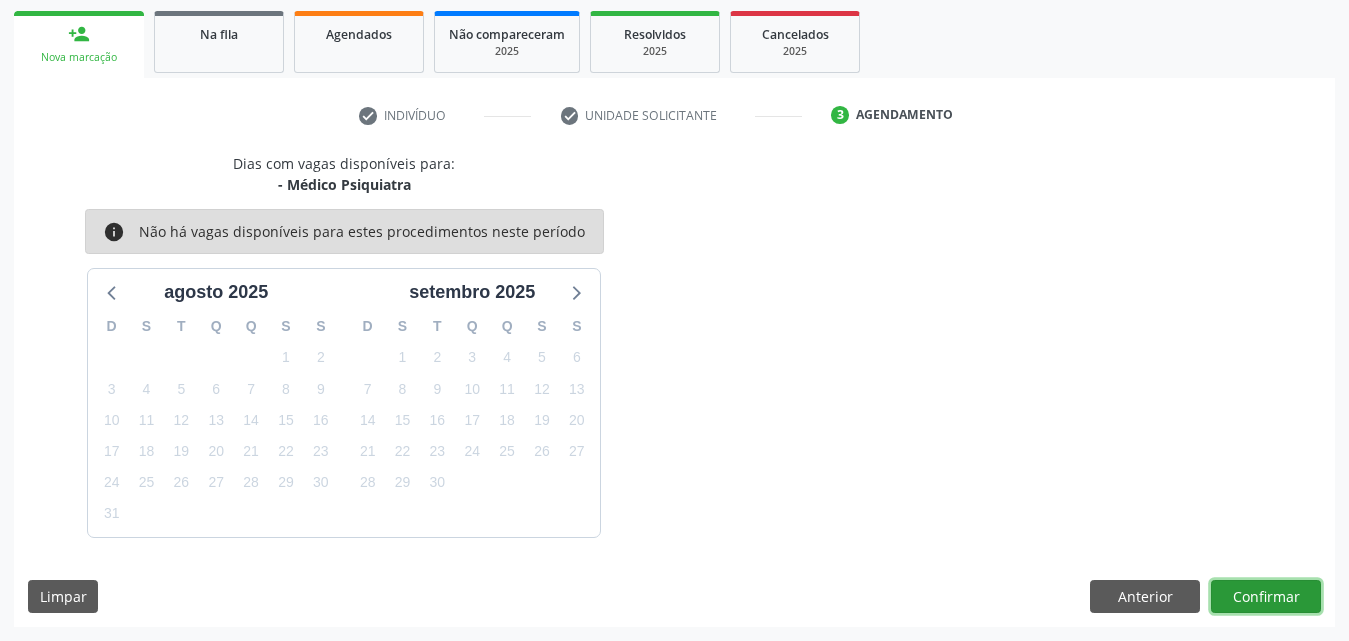 click on "Confirmar" at bounding box center (1266, 597) 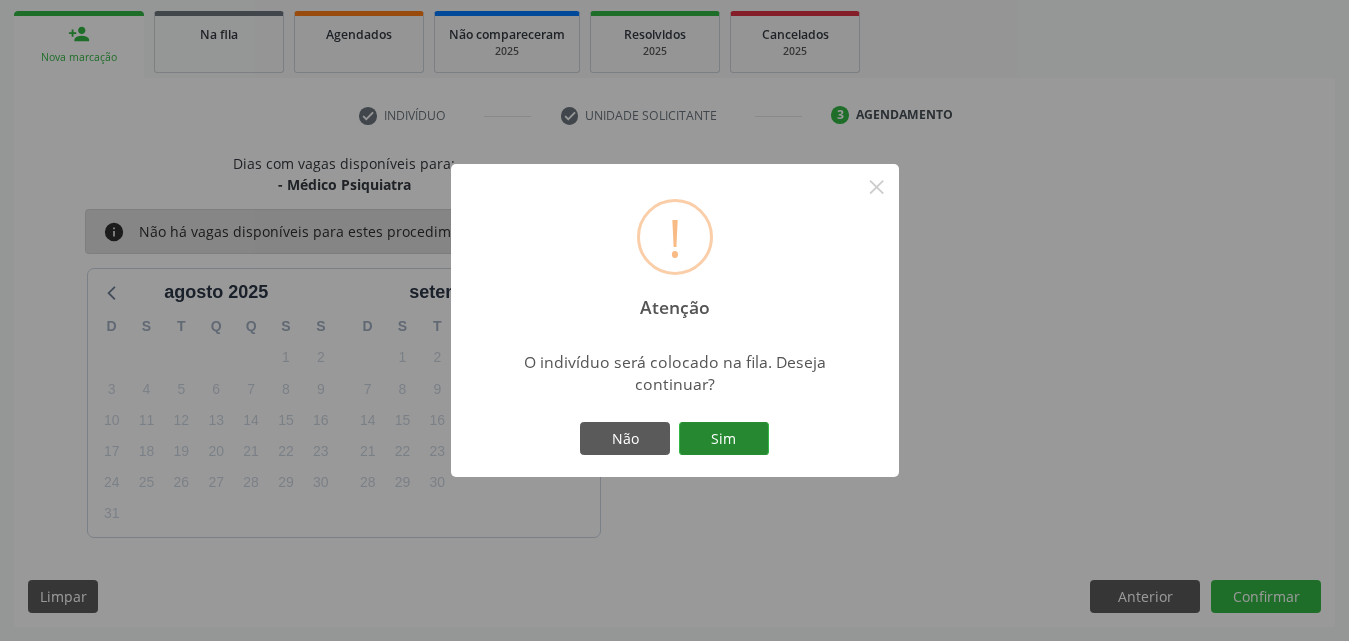 click on "Sim" at bounding box center (724, 439) 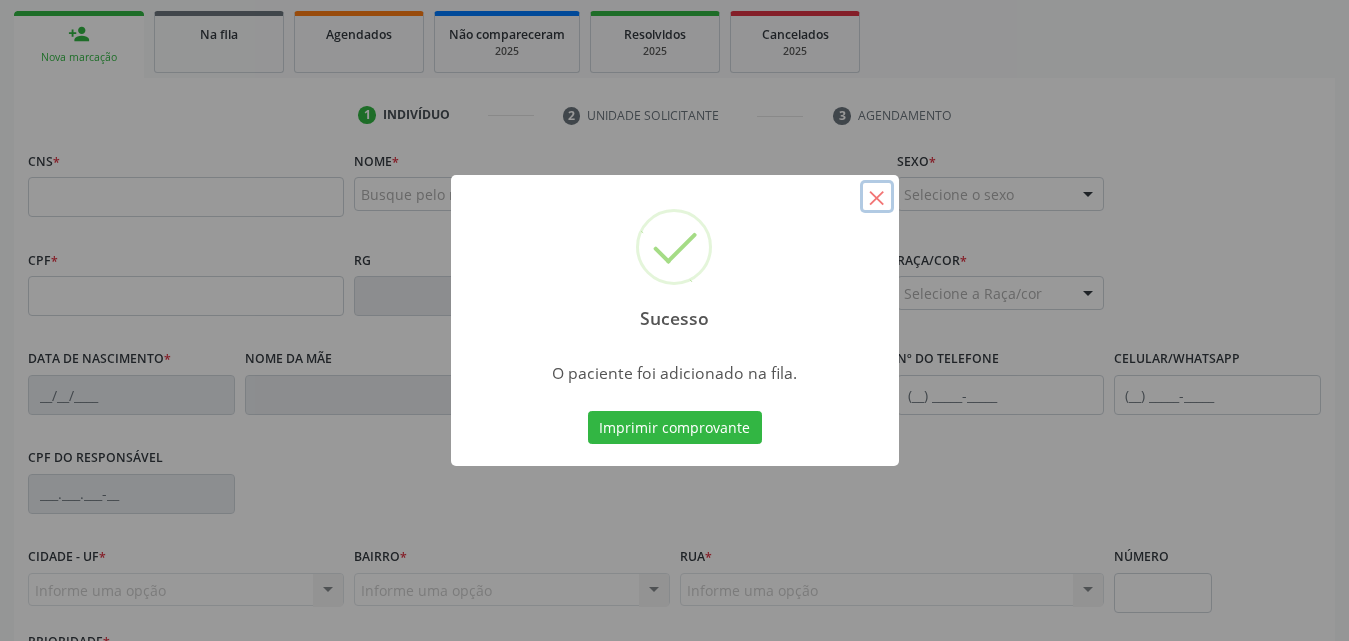 click on "×" at bounding box center (877, 197) 